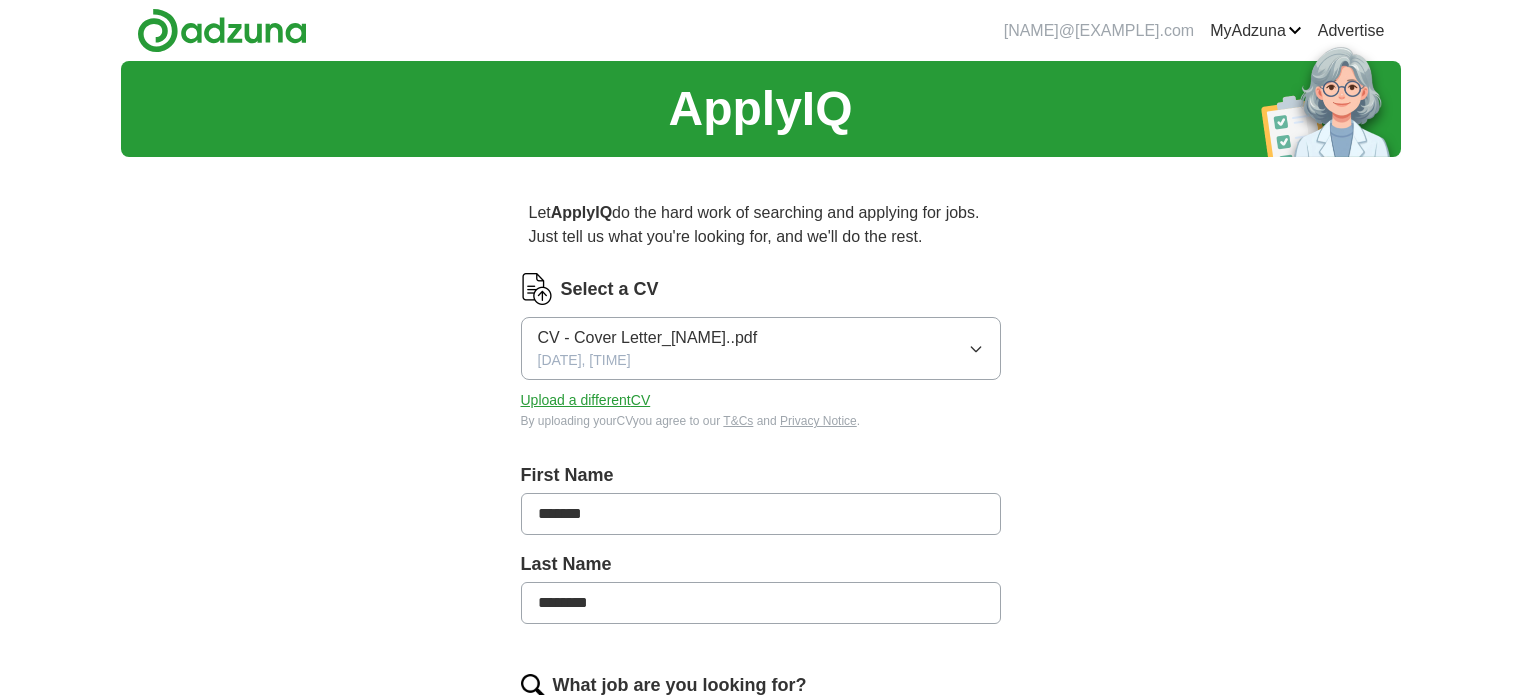 scroll, scrollTop: 0, scrollLeft: 0, axis: both 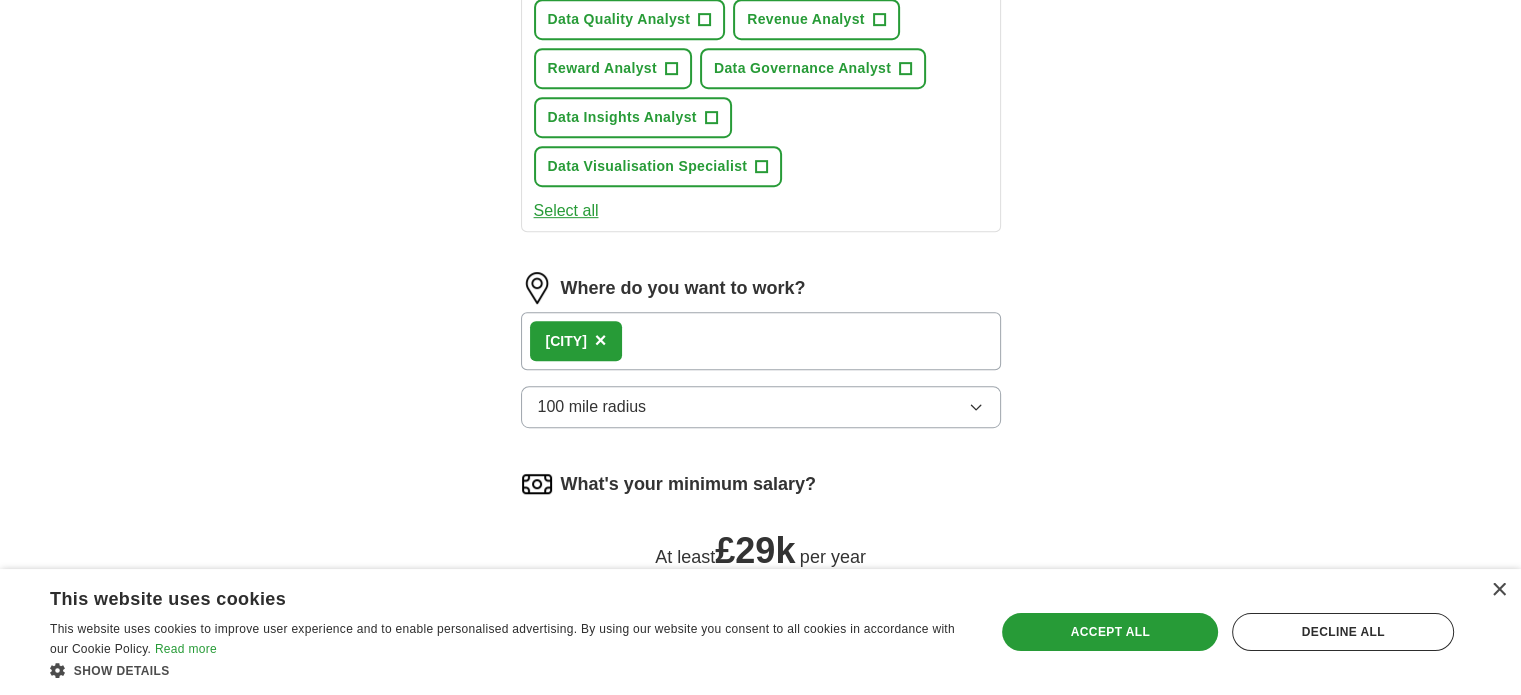click on "[CITY] ×" at bounding box center (761, 341) 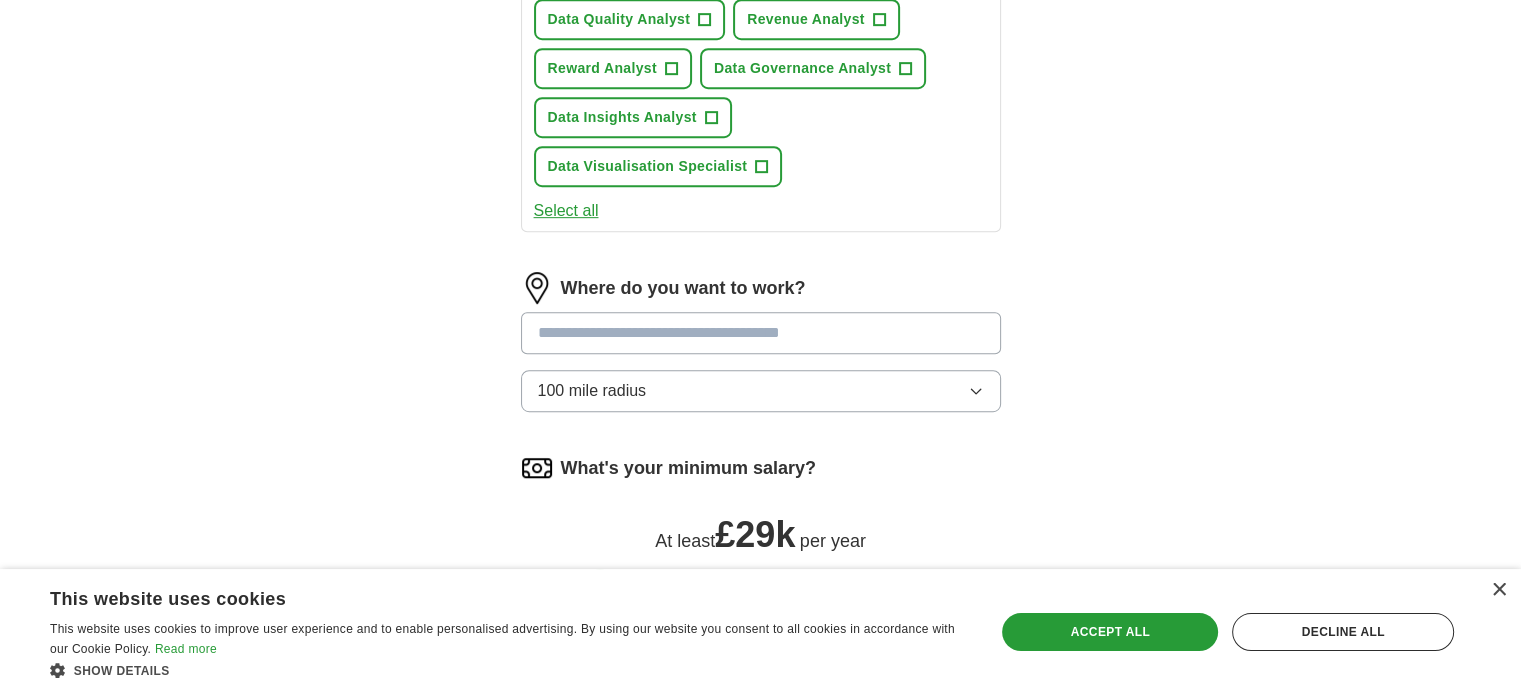 click at bounding box center [761, 333] 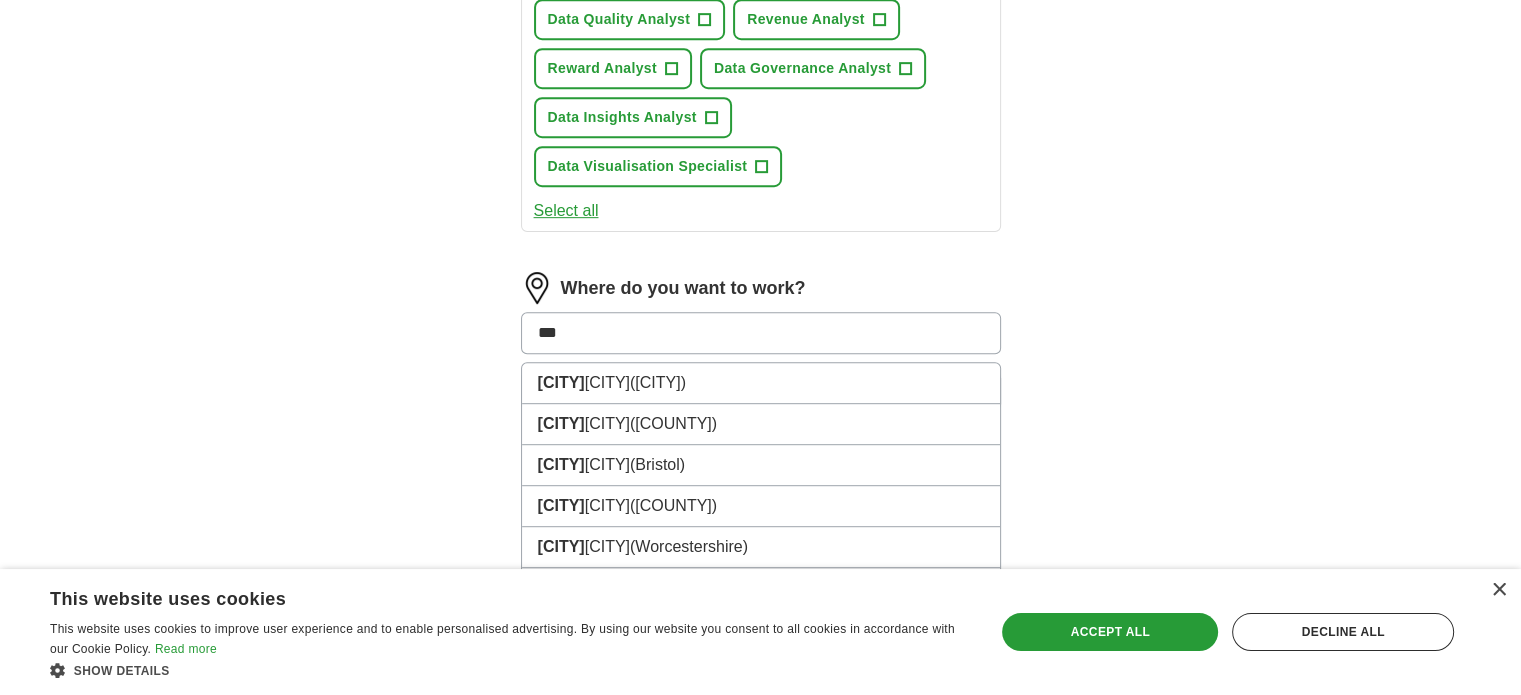 type on "****" 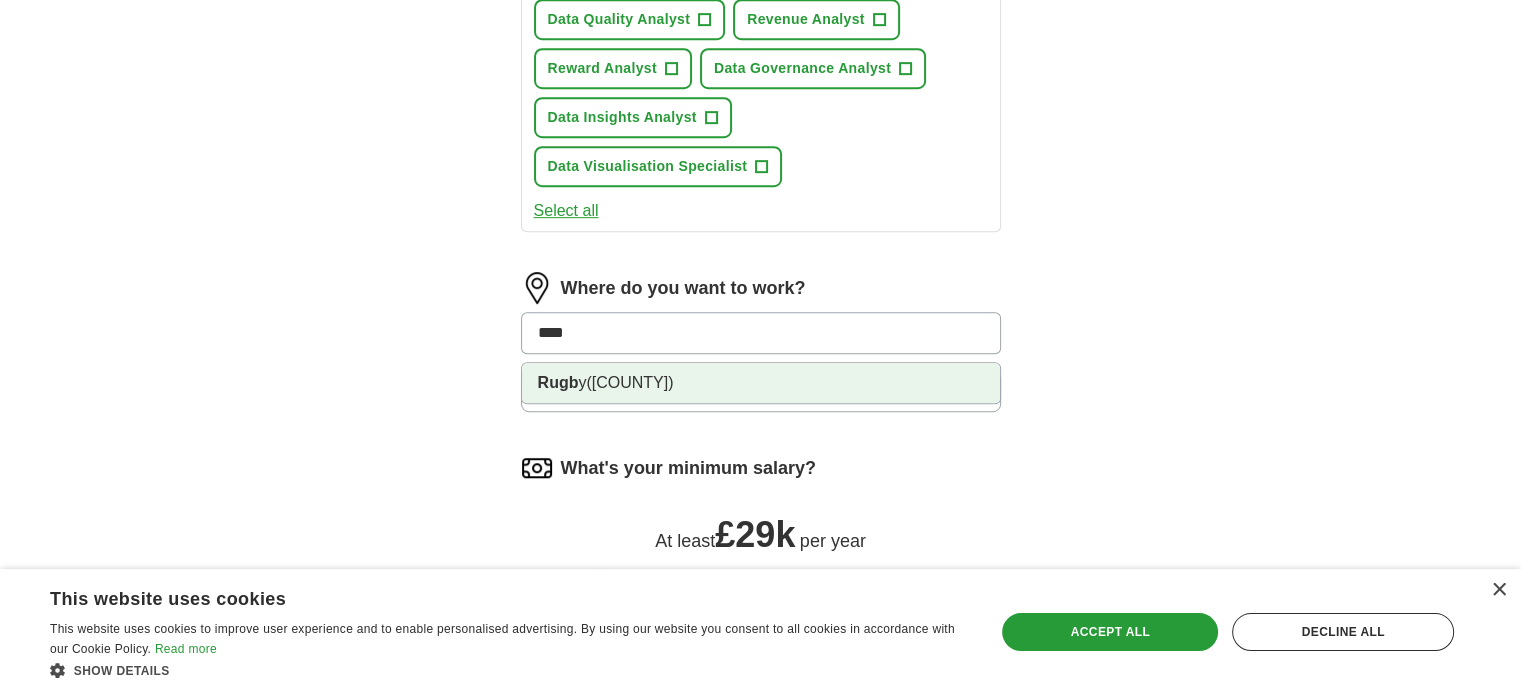 click on "([COUNTY])" at bounding box center [629, 382] 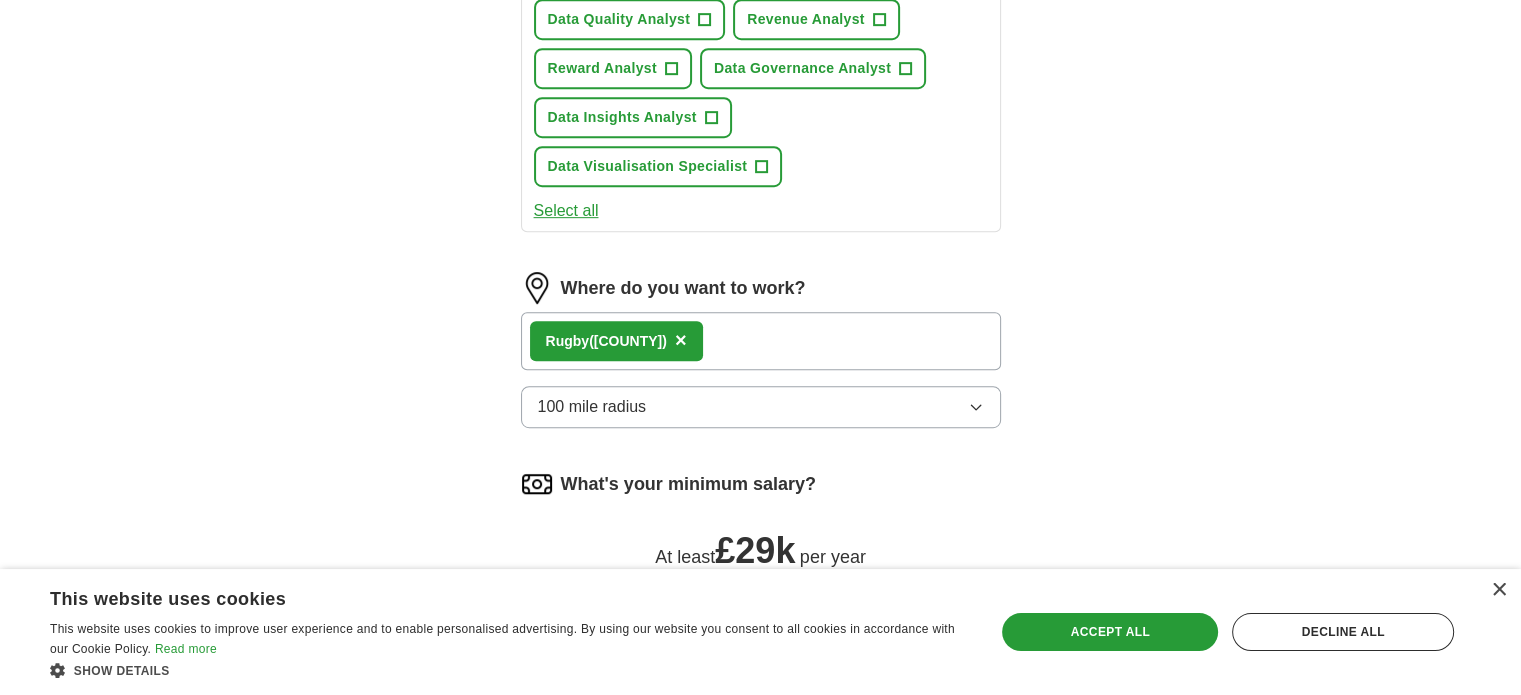 click on "100 mile radius" at bounding box center [761, 407] 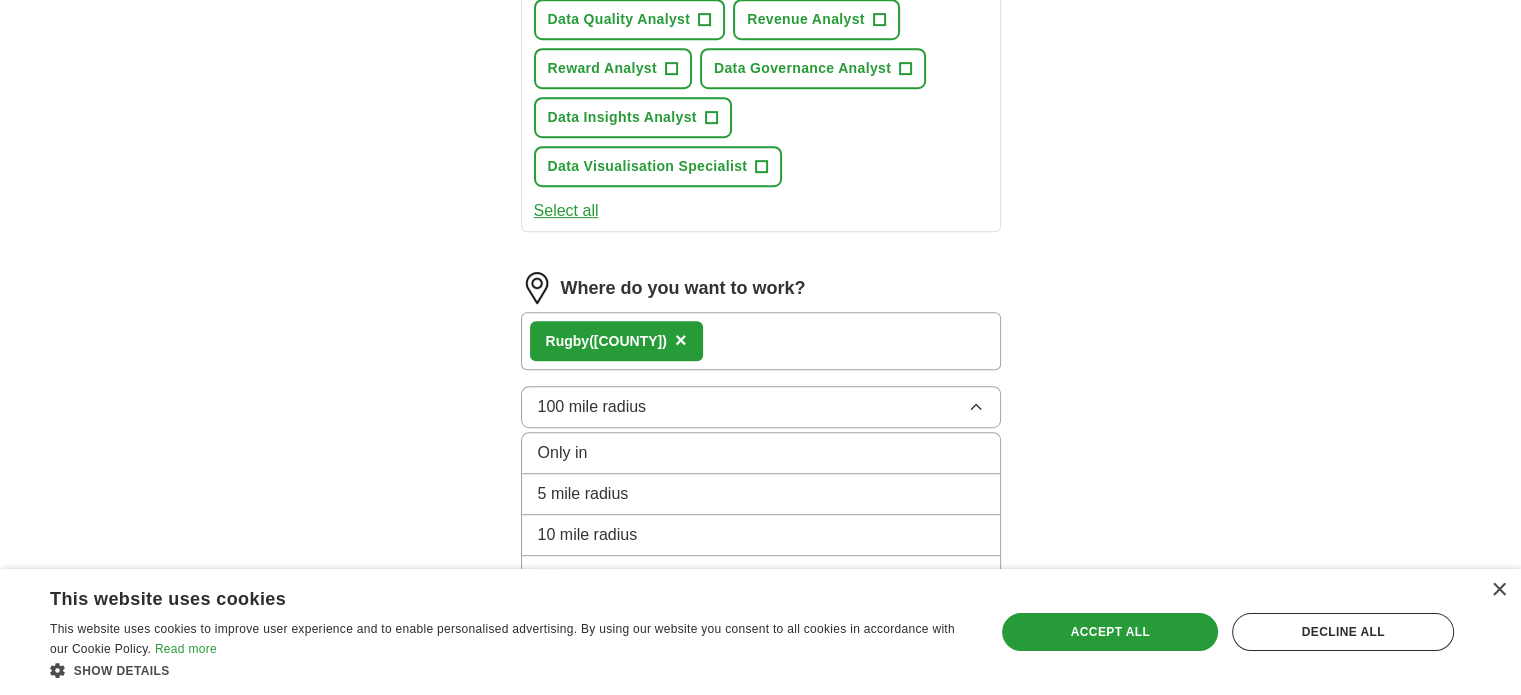 click on "5 mile radius" at bounding box center [761, 494] 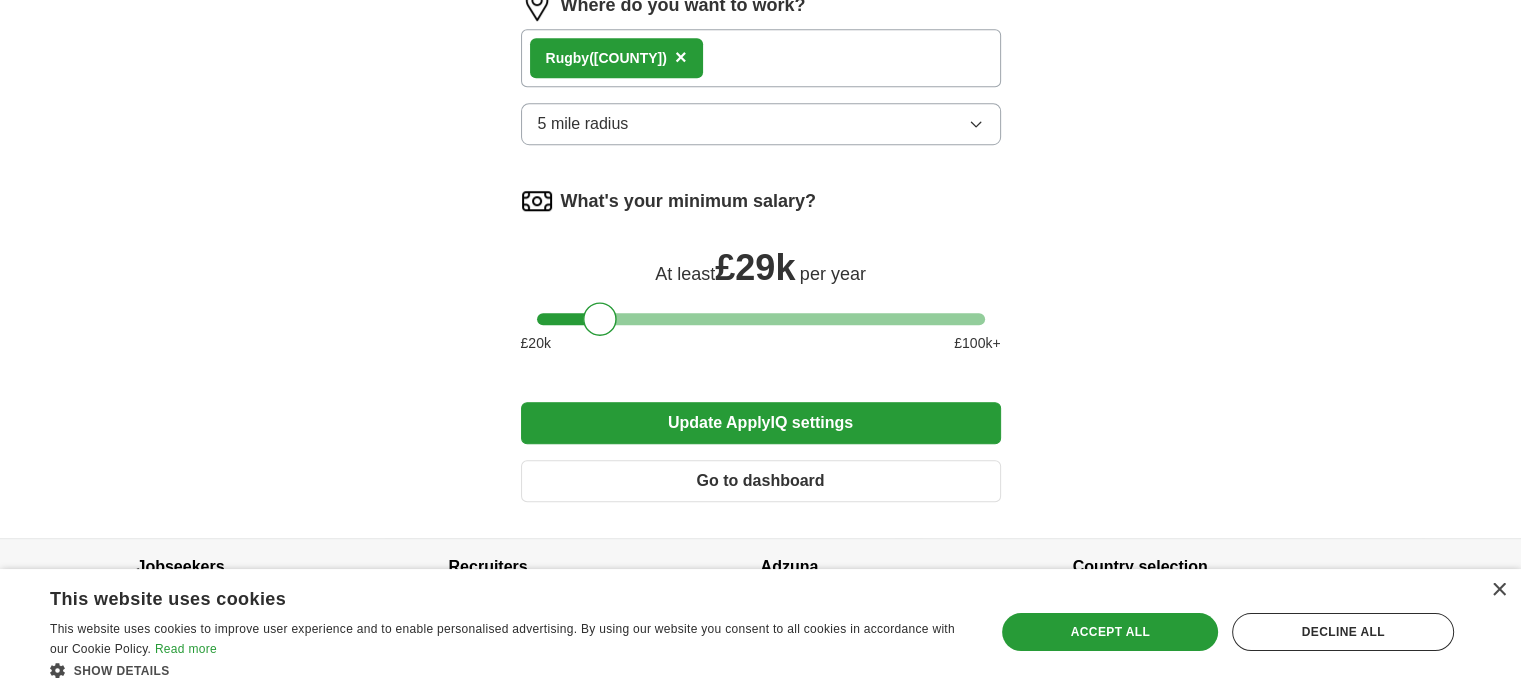 scroll, scrollTop: 1290, scrollLeft: 0, axis: vertical 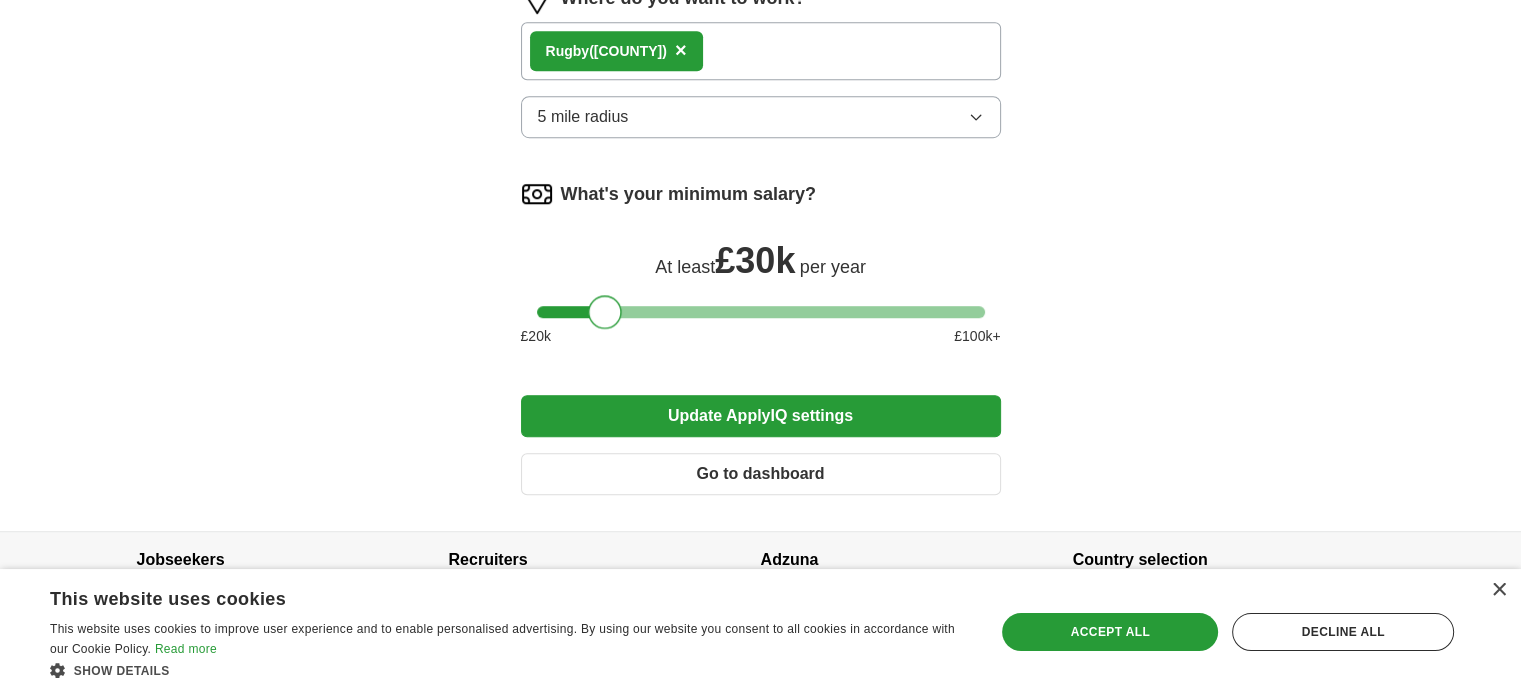 click at bounding box center [605, 312] 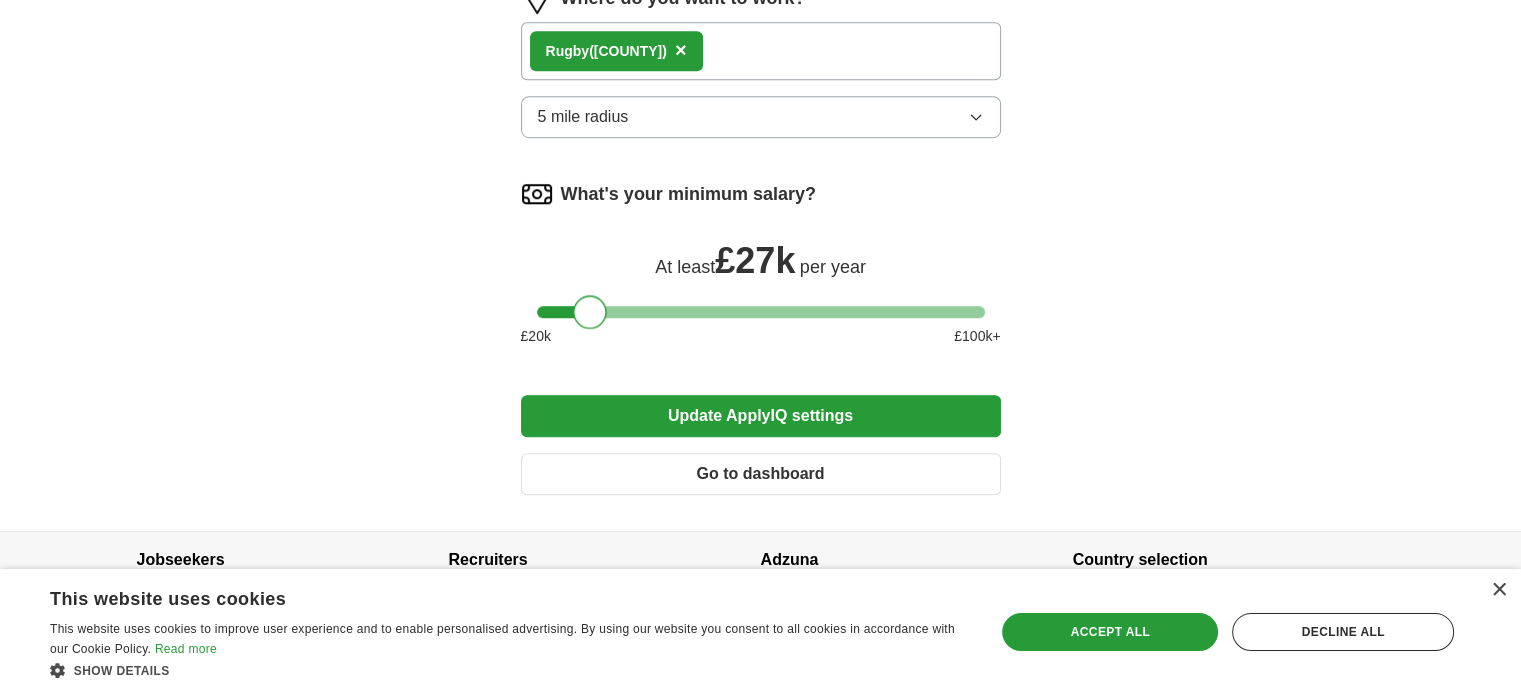 drag, startPoint x: 613, startPoint y: 259, endPoint x: 600, endPoint y: 261, distance: 13.152946 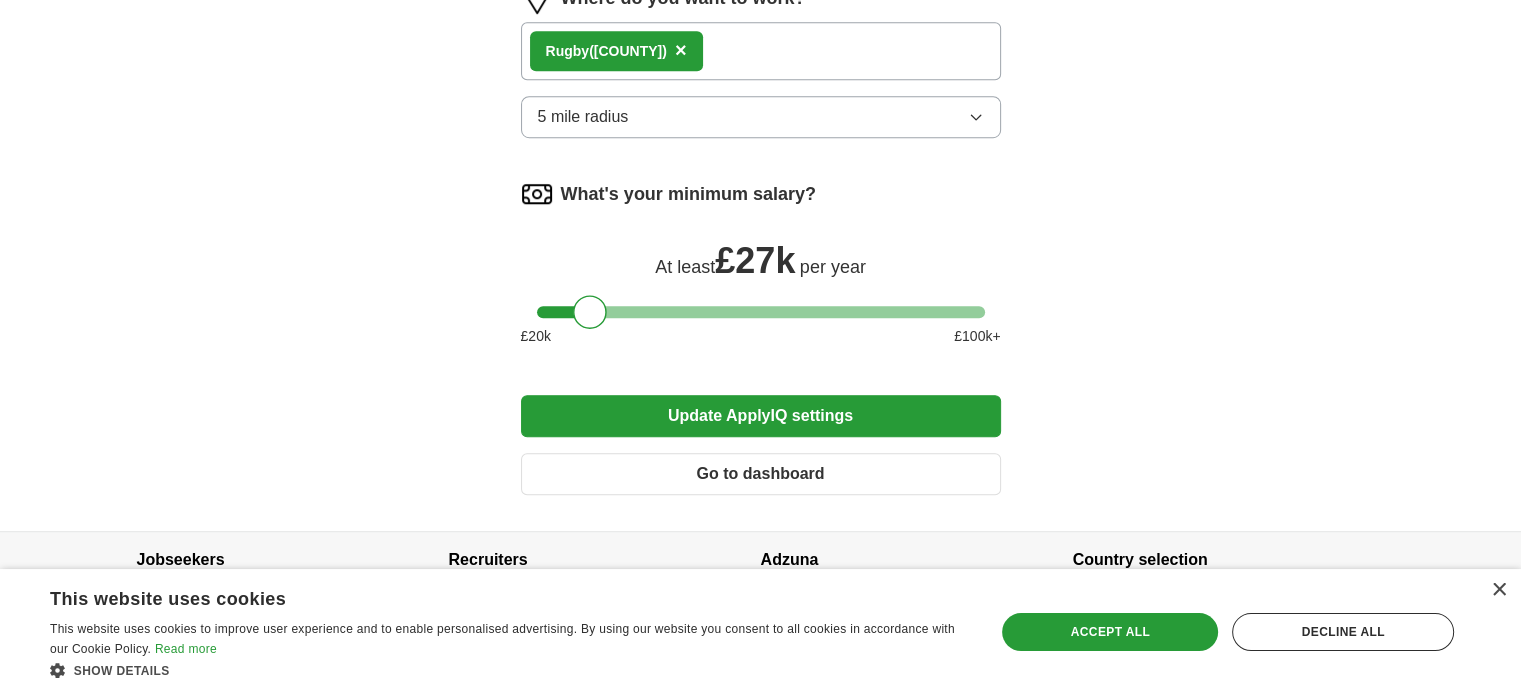 click on "Update ApplyIQ settings" at bounding box center [761, 416] 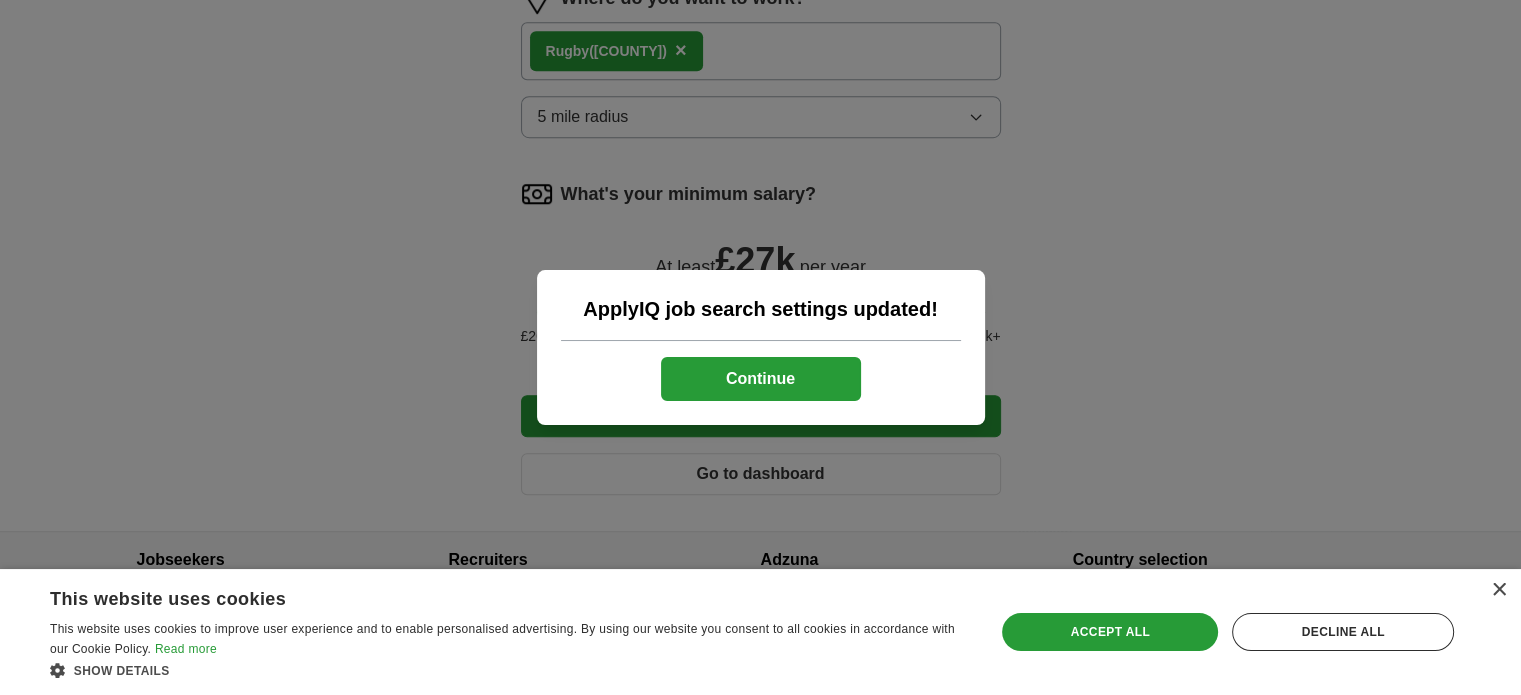 click on "Continue" at bounding box center (761, 379) 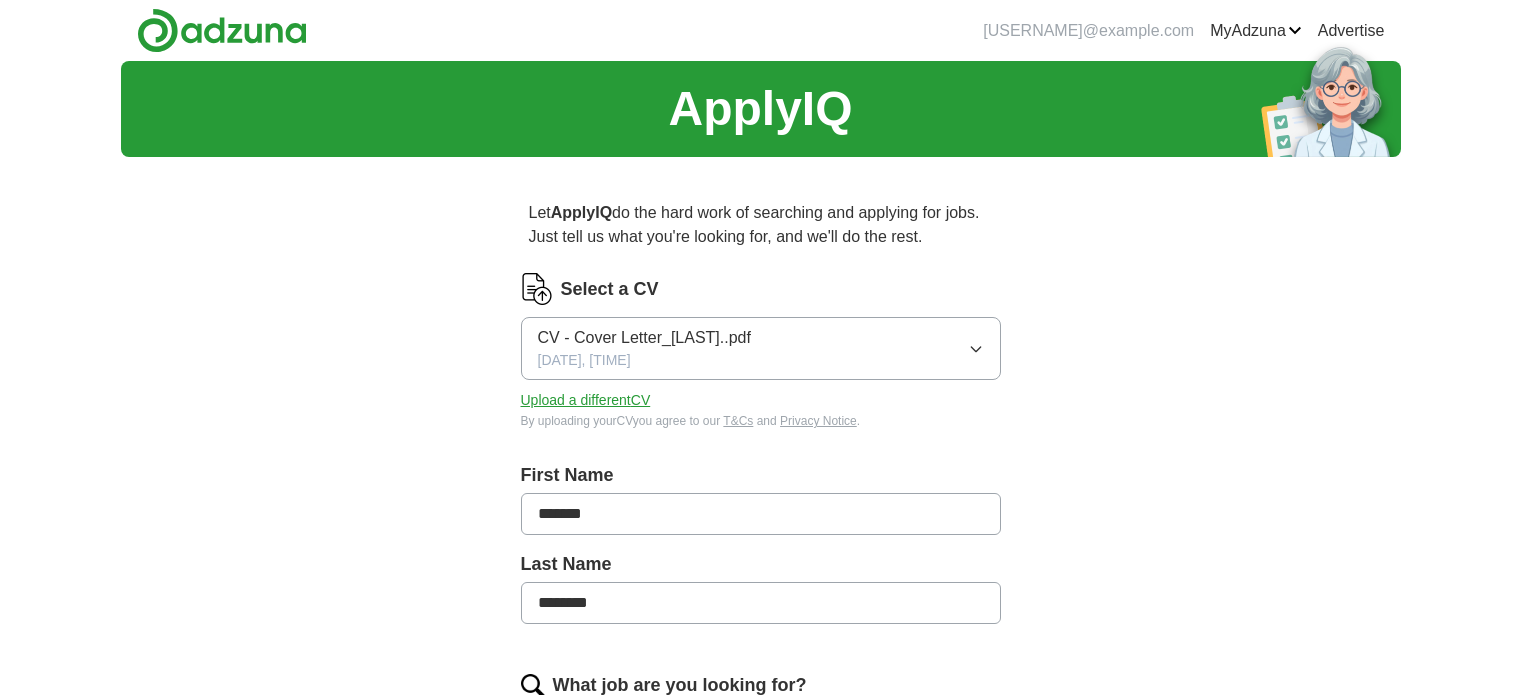 scroll, scrollTop: 0, scrollLeft: 0, axis: both 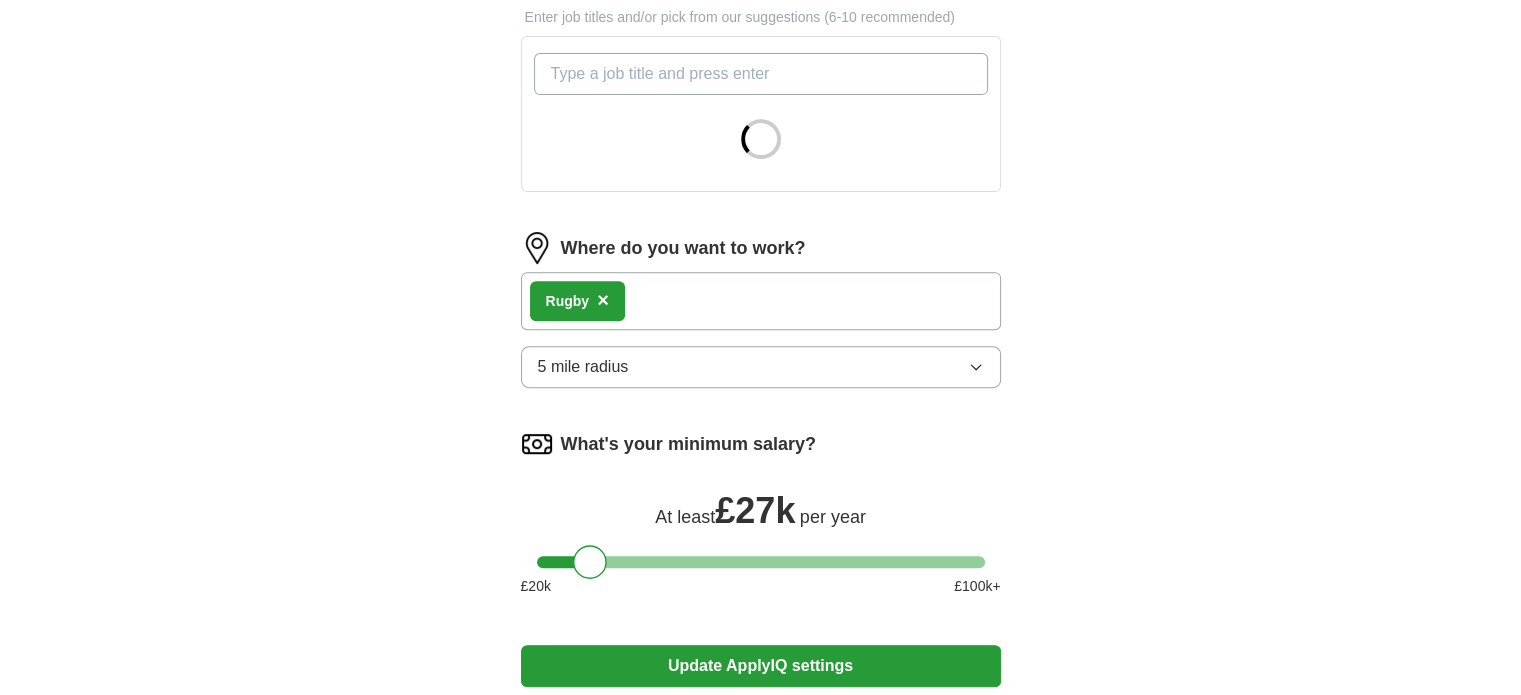 click on "5 mile radius" at bounding box center (761, 367) 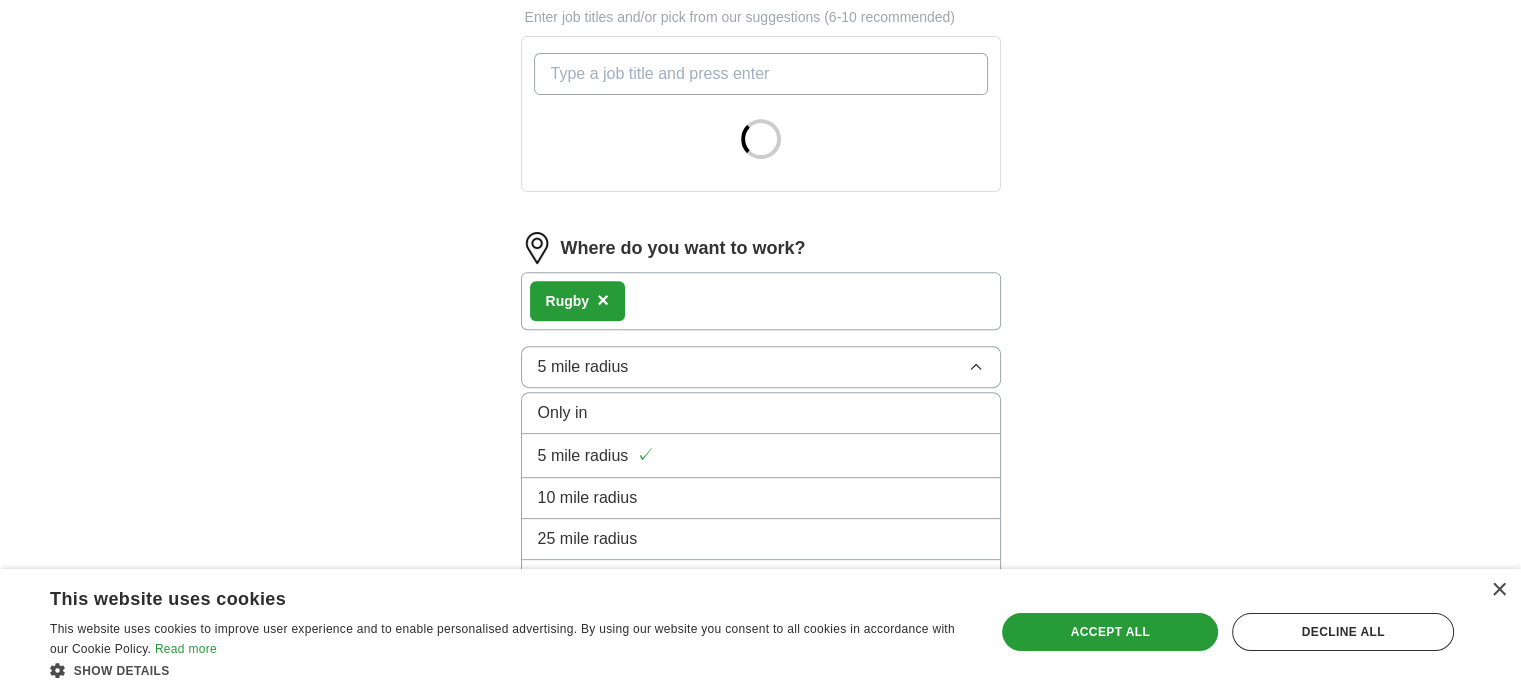 click on "10 mile radius" at bounding box center (588, 498) 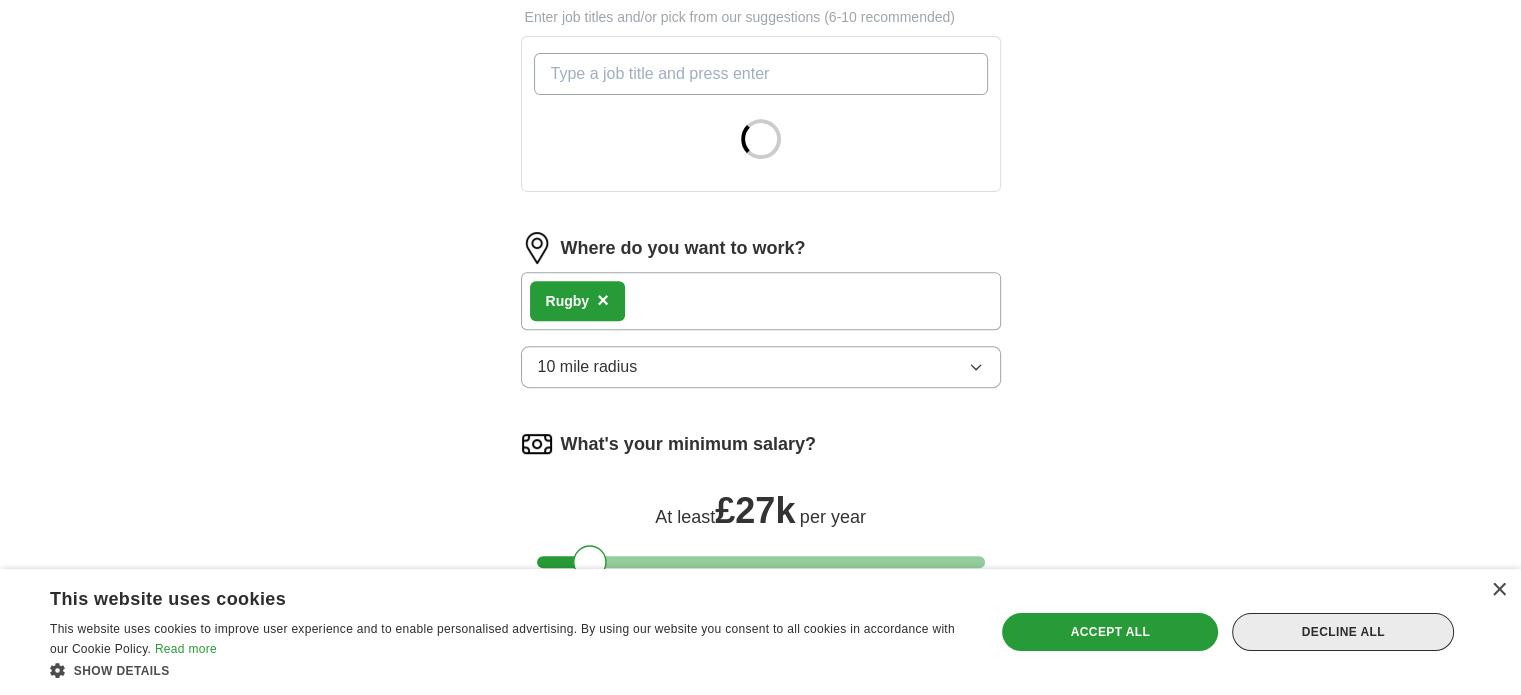 click on "Decline all" at bounding box center [1343, 632] 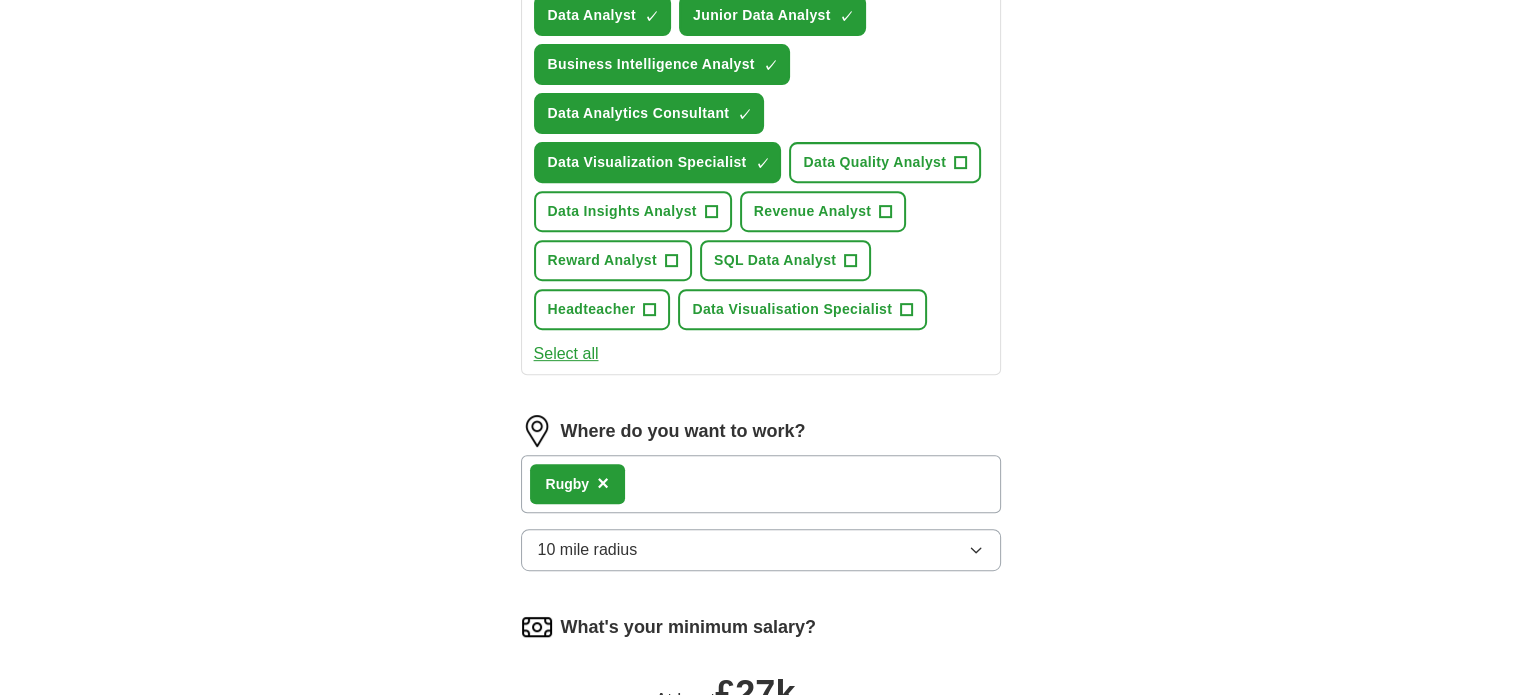scroll, scrollTop: 600, scrollLeft: 0, axis: vertical 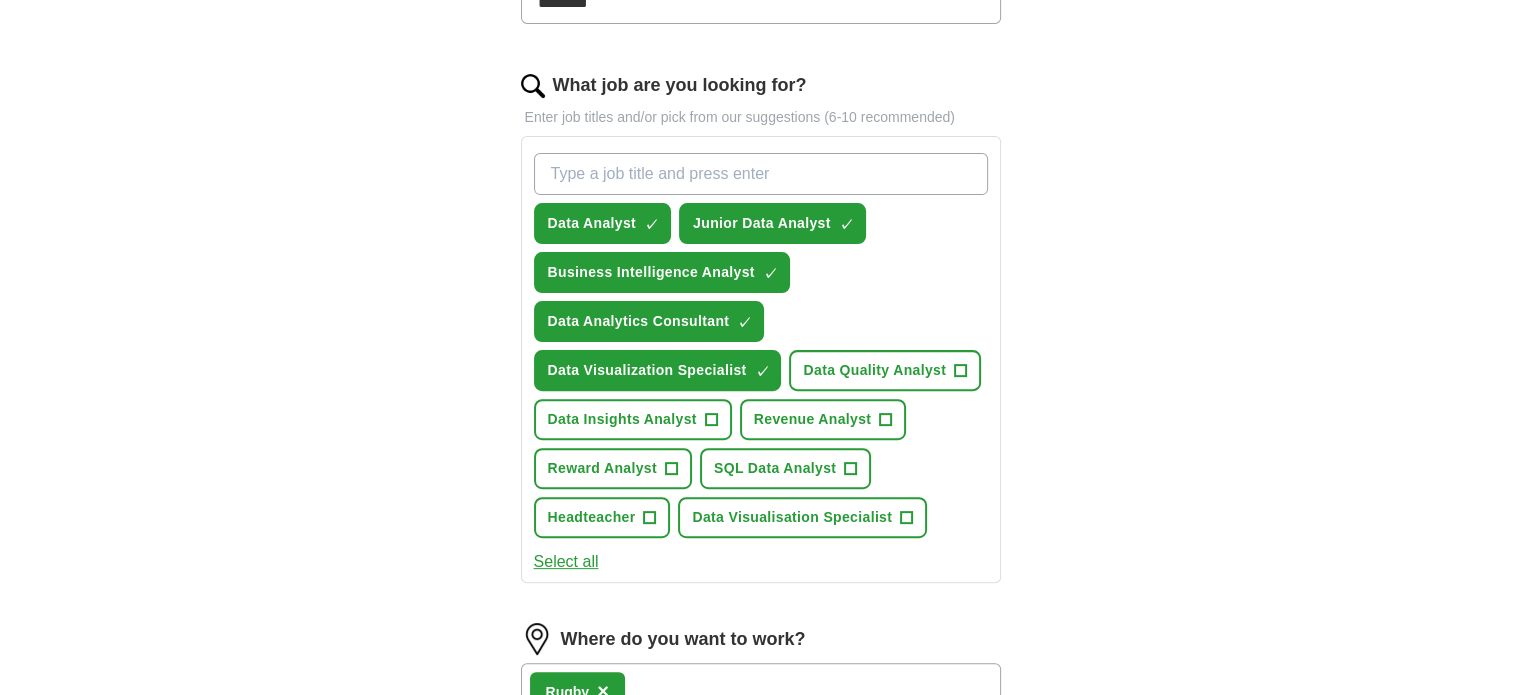drag, startPoint x: 605, startPoint y: 519, endPoint x: 508, endPoint y: 529, distance: 97.5141 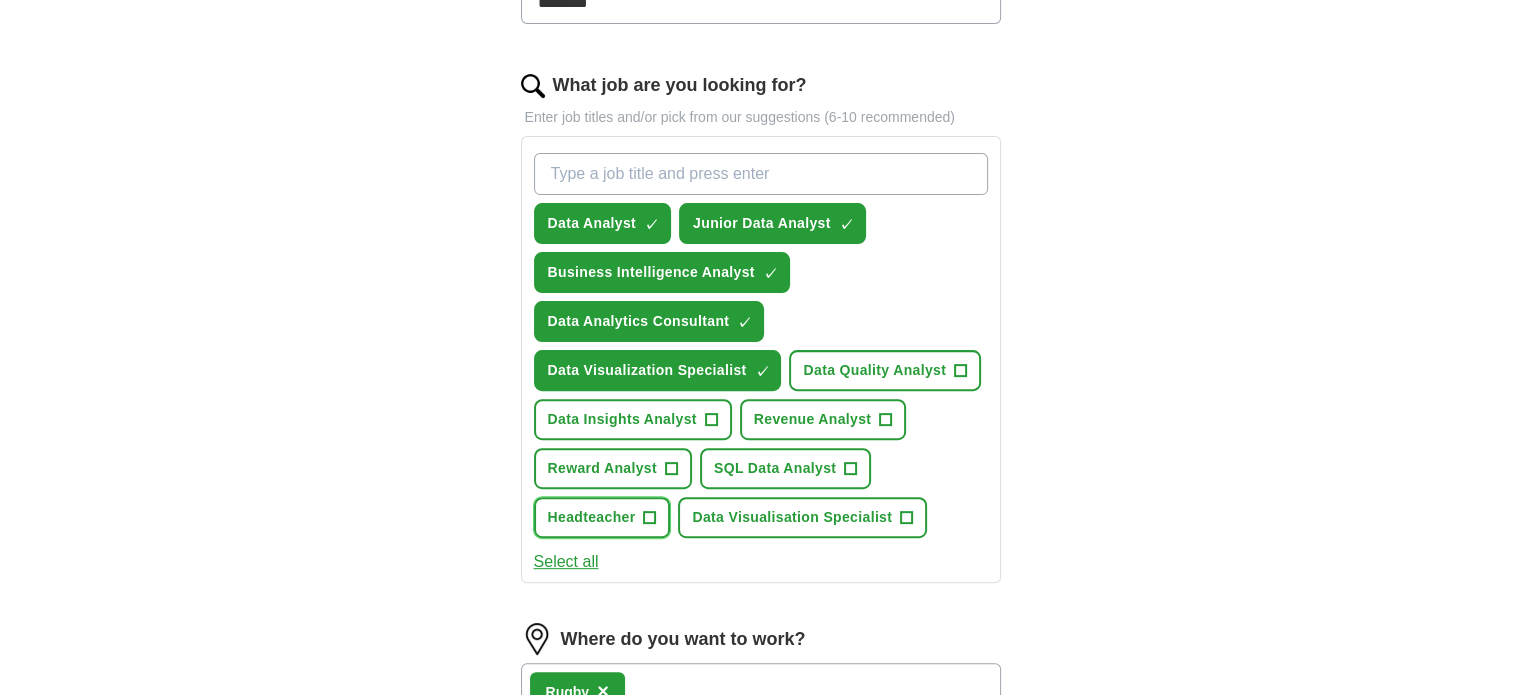 click on "+" at bounding box center (650, 518) 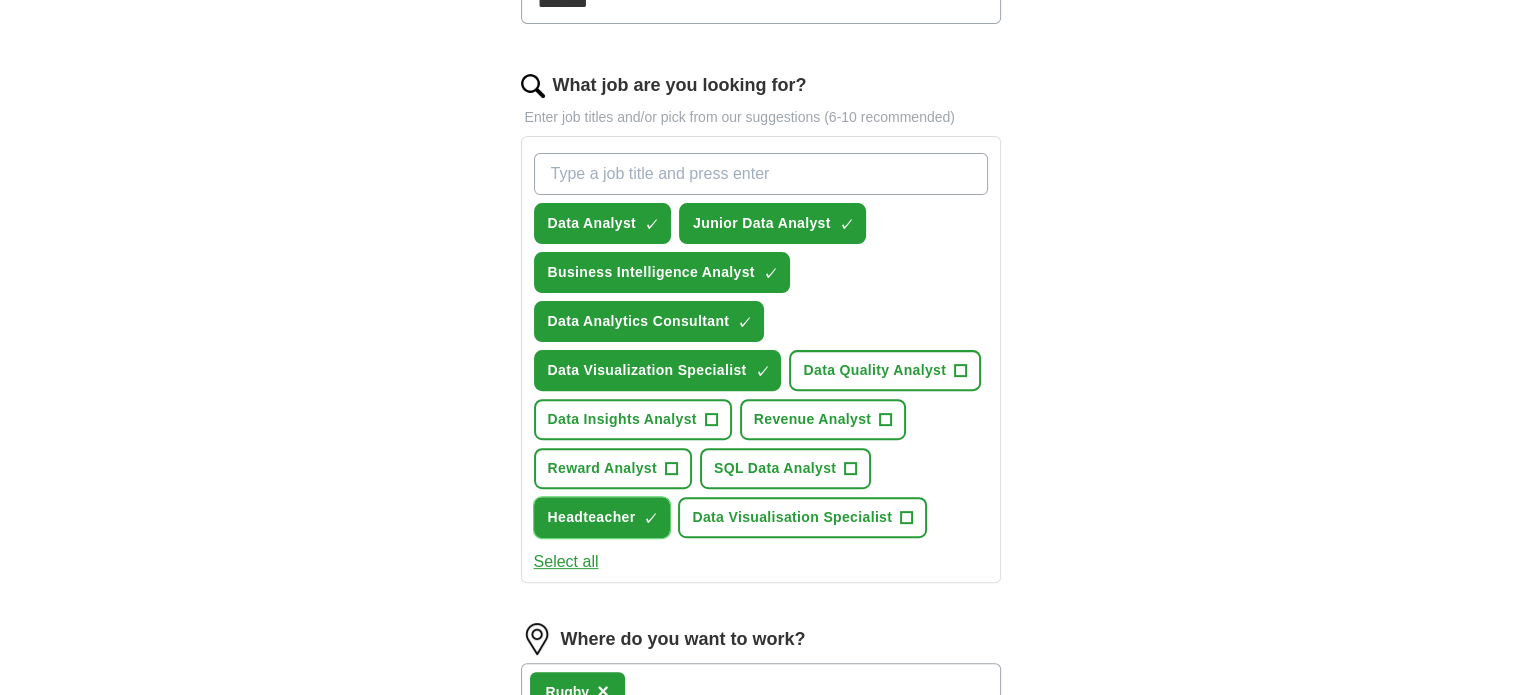 click on "×" at bounding box center [0, 0] 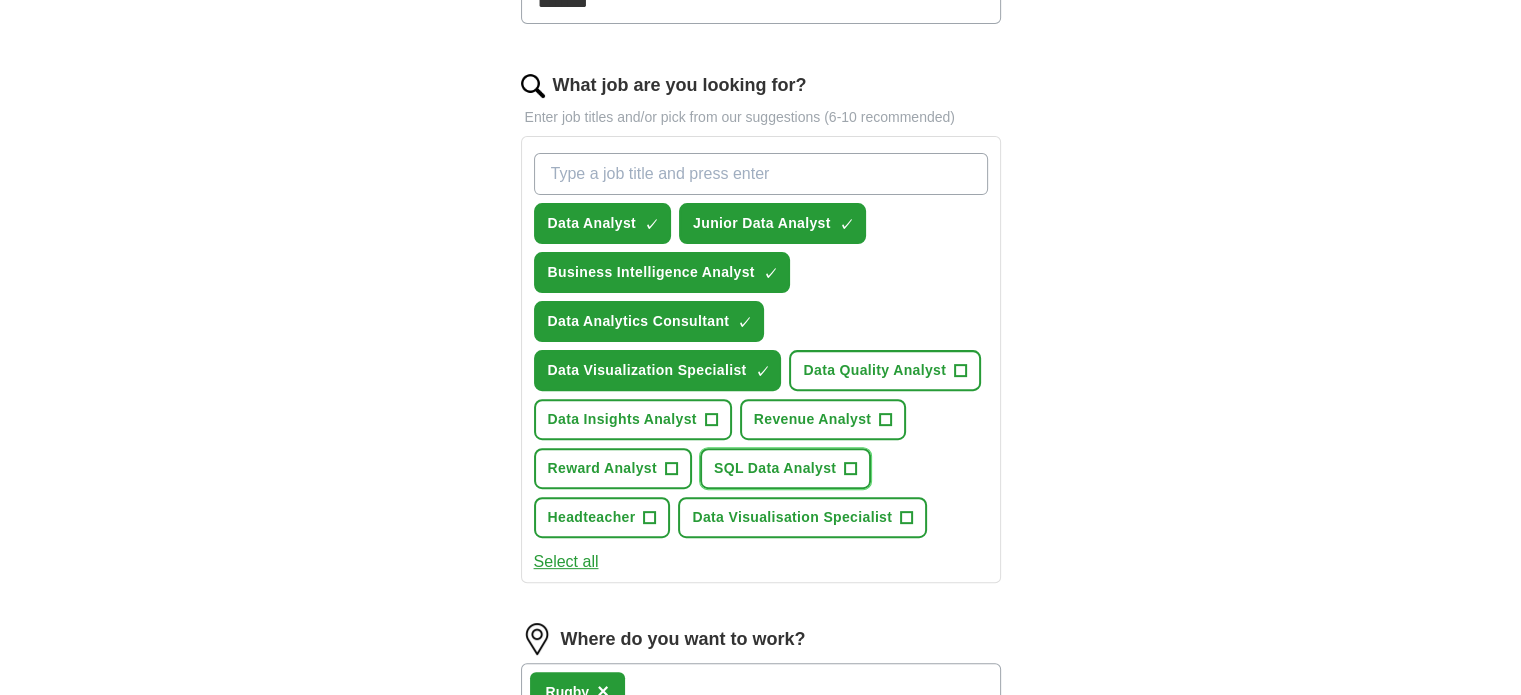 click on "+" at bounding box center (851, 469) 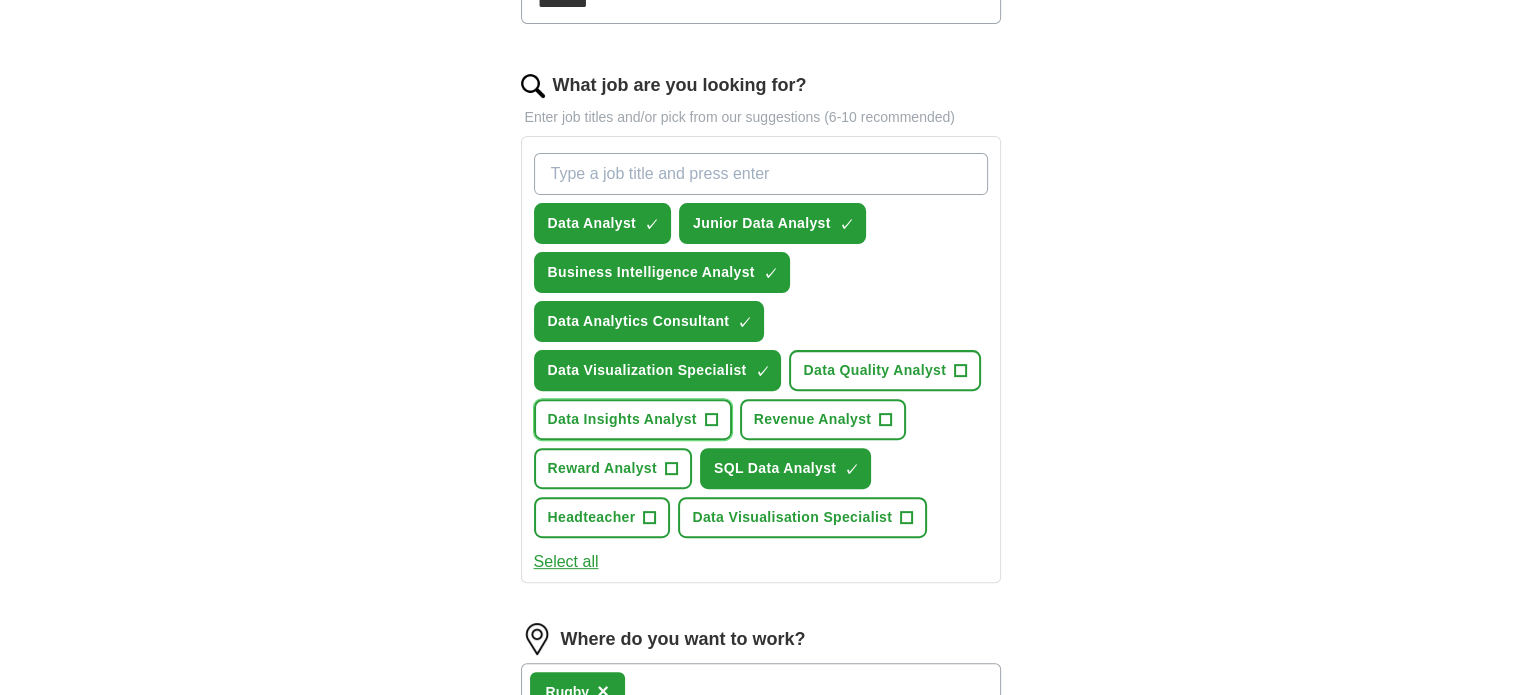 click on "+" at bounding box center (711, 420) 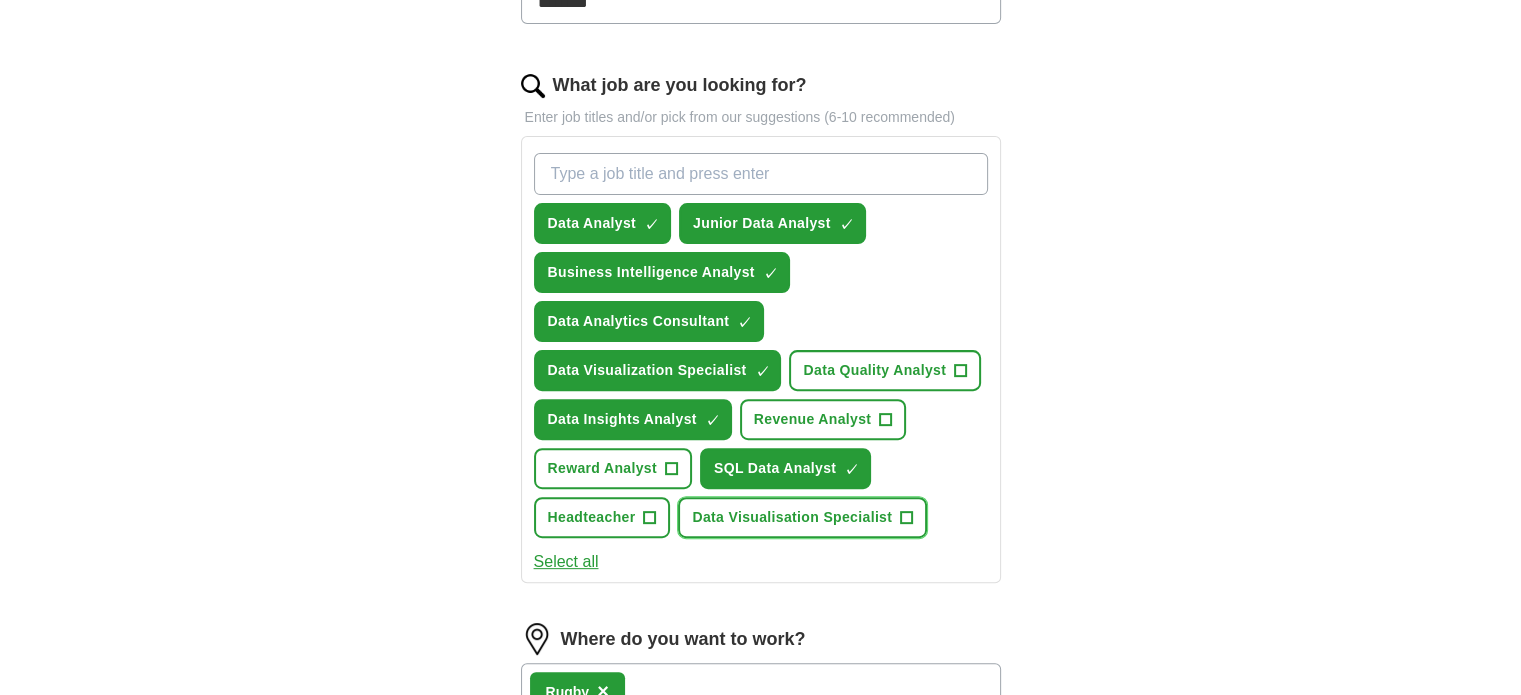 click on "+" at bounding box center (907, 518) 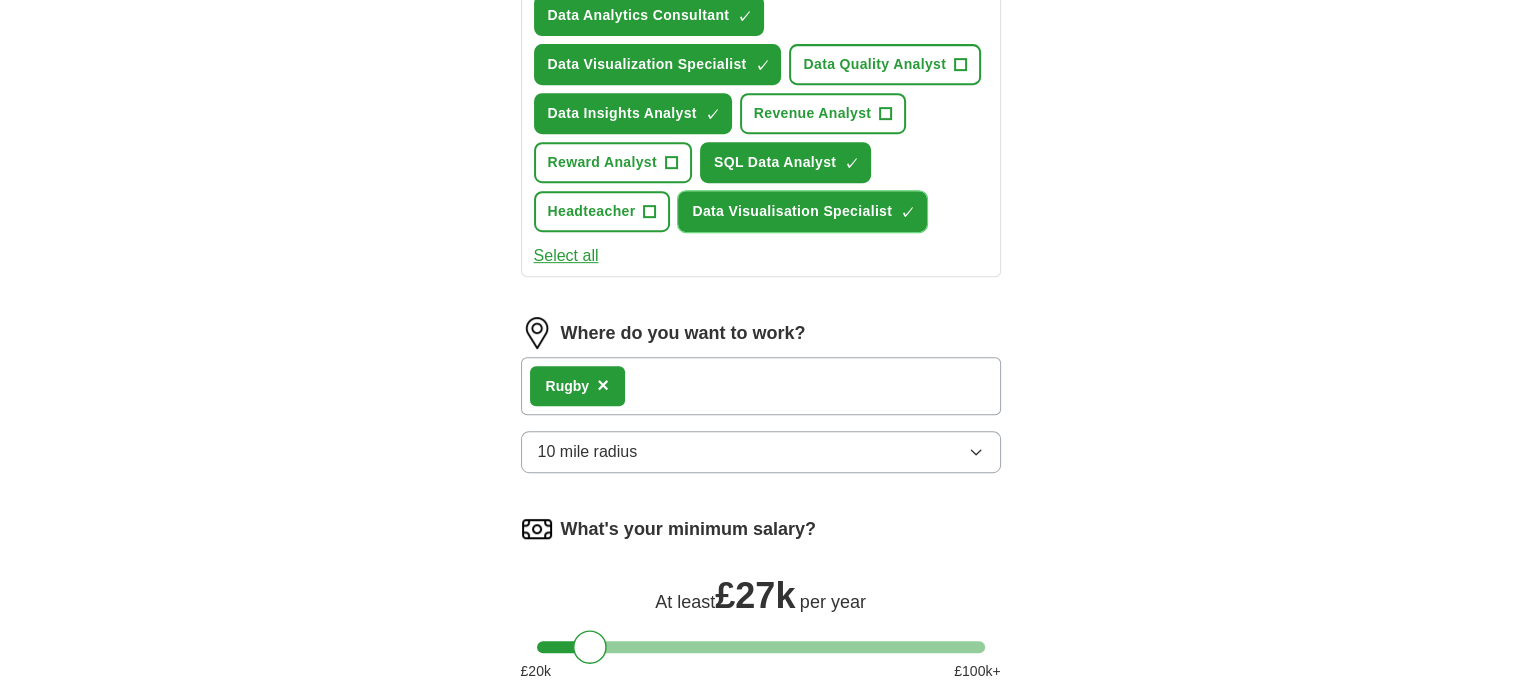 scroll, scrollTop: 900, scrollLeft: 0, axis: vertical 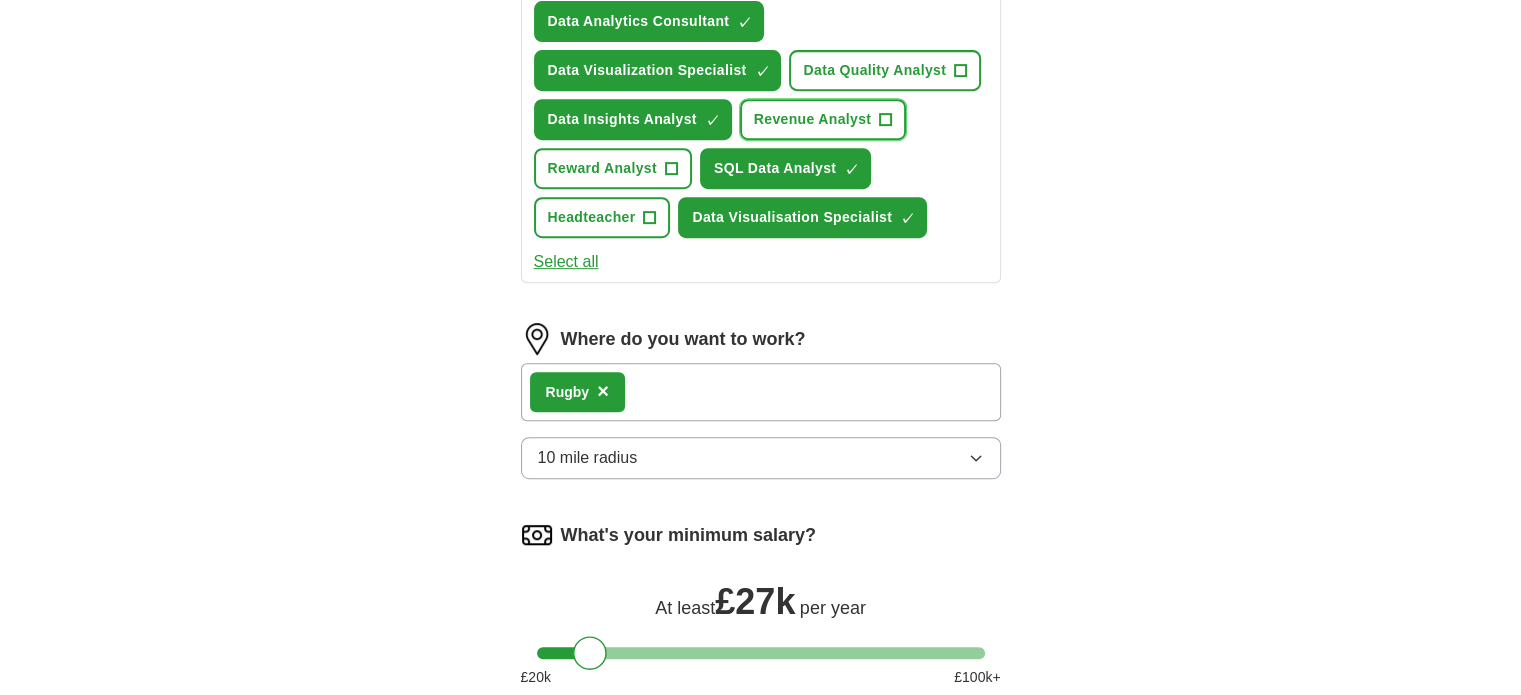 click on "+" at bounding box center [886, 120] 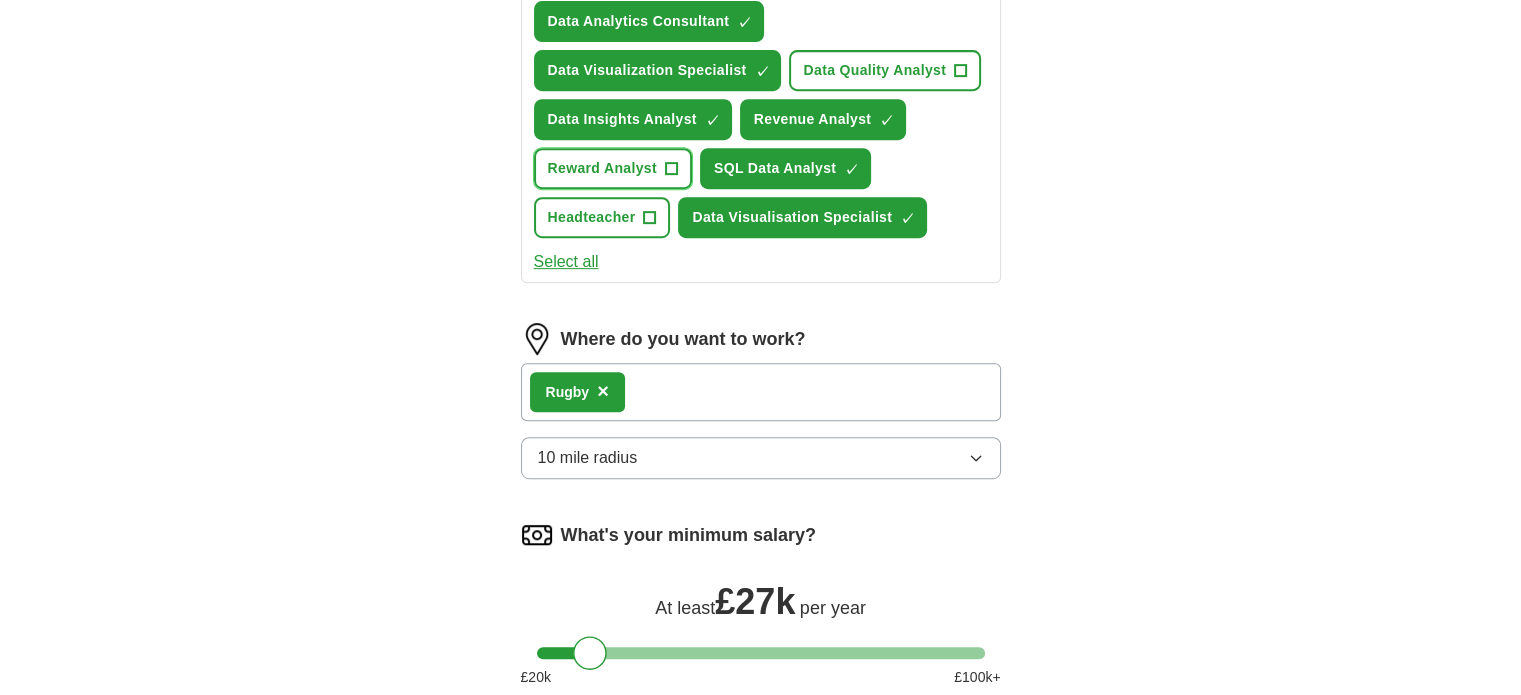 click on "+" at bounding box center (671, 169) 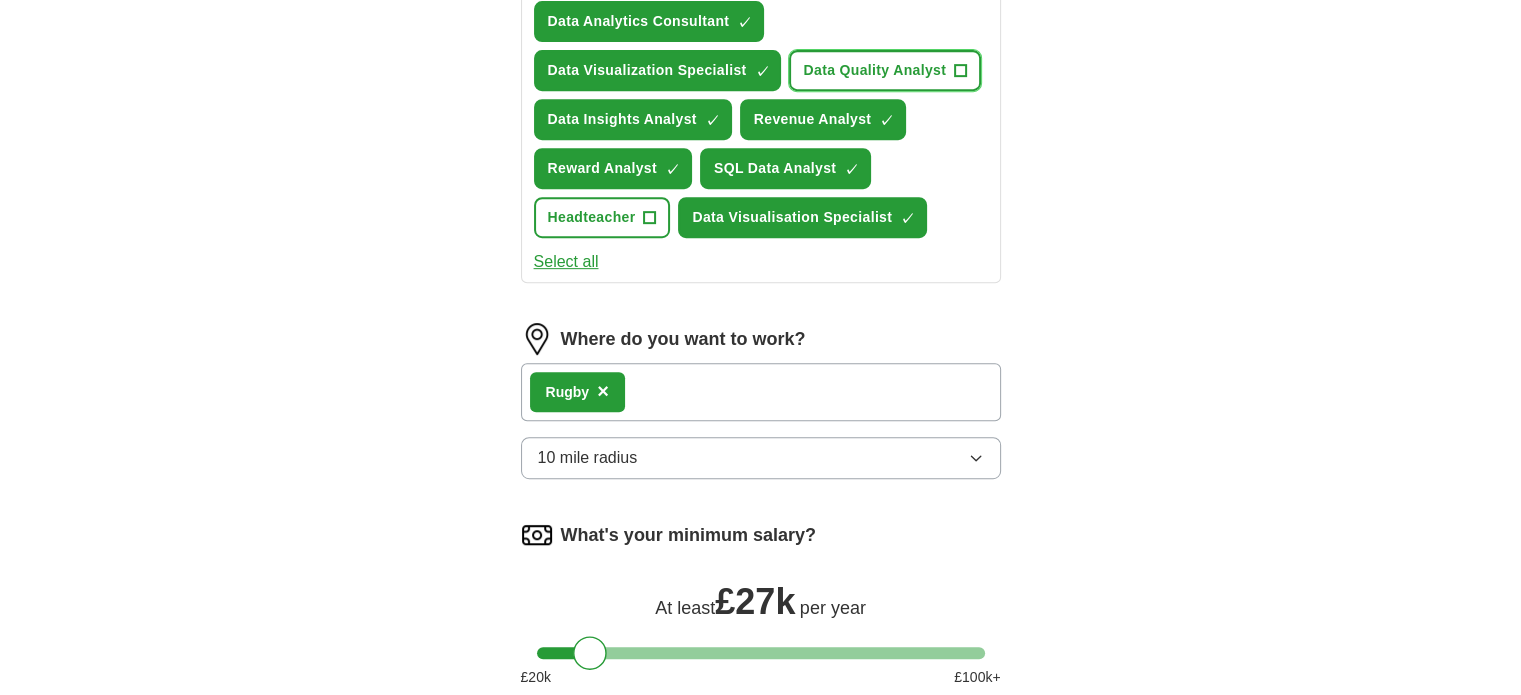click on "+" at bounding box center [961, 71] 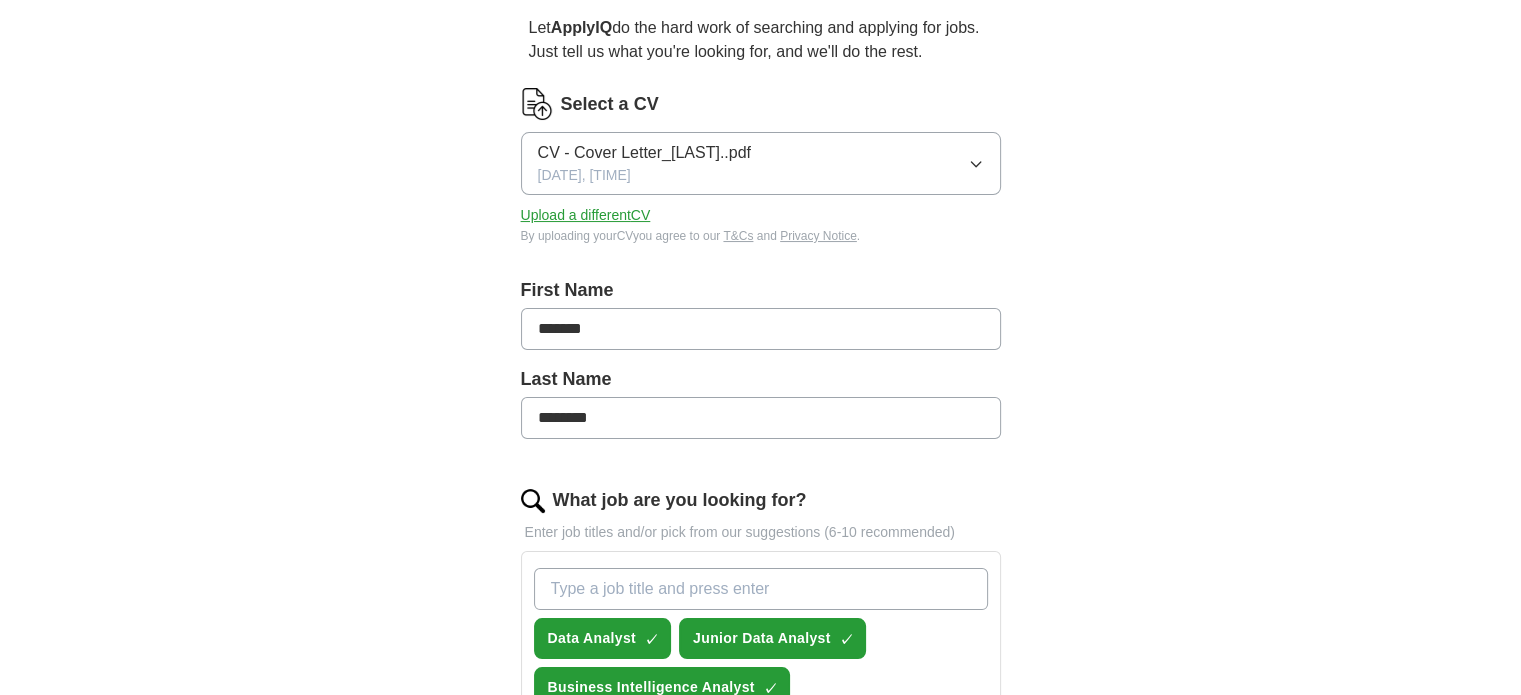 scroll, scrollTop: 100, scrollLeft: 0, axis: vertical 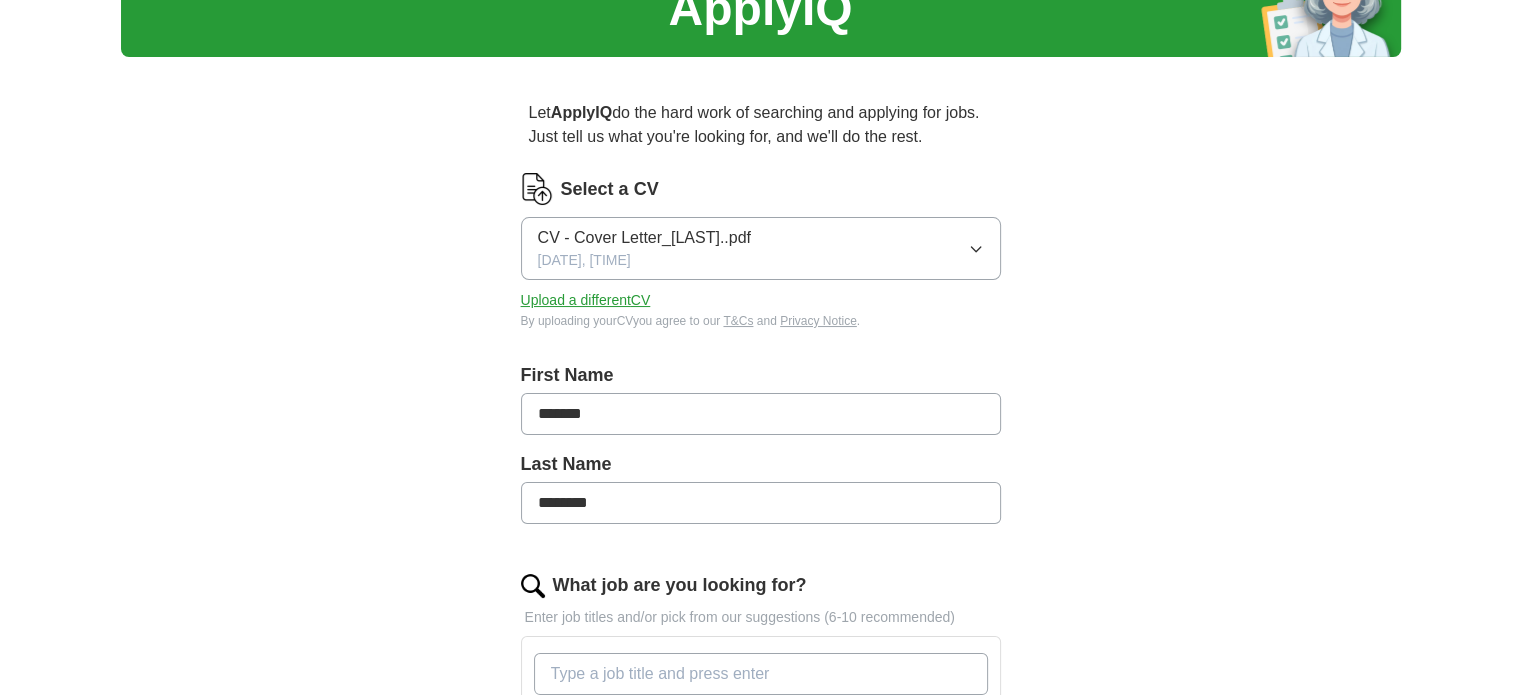 click 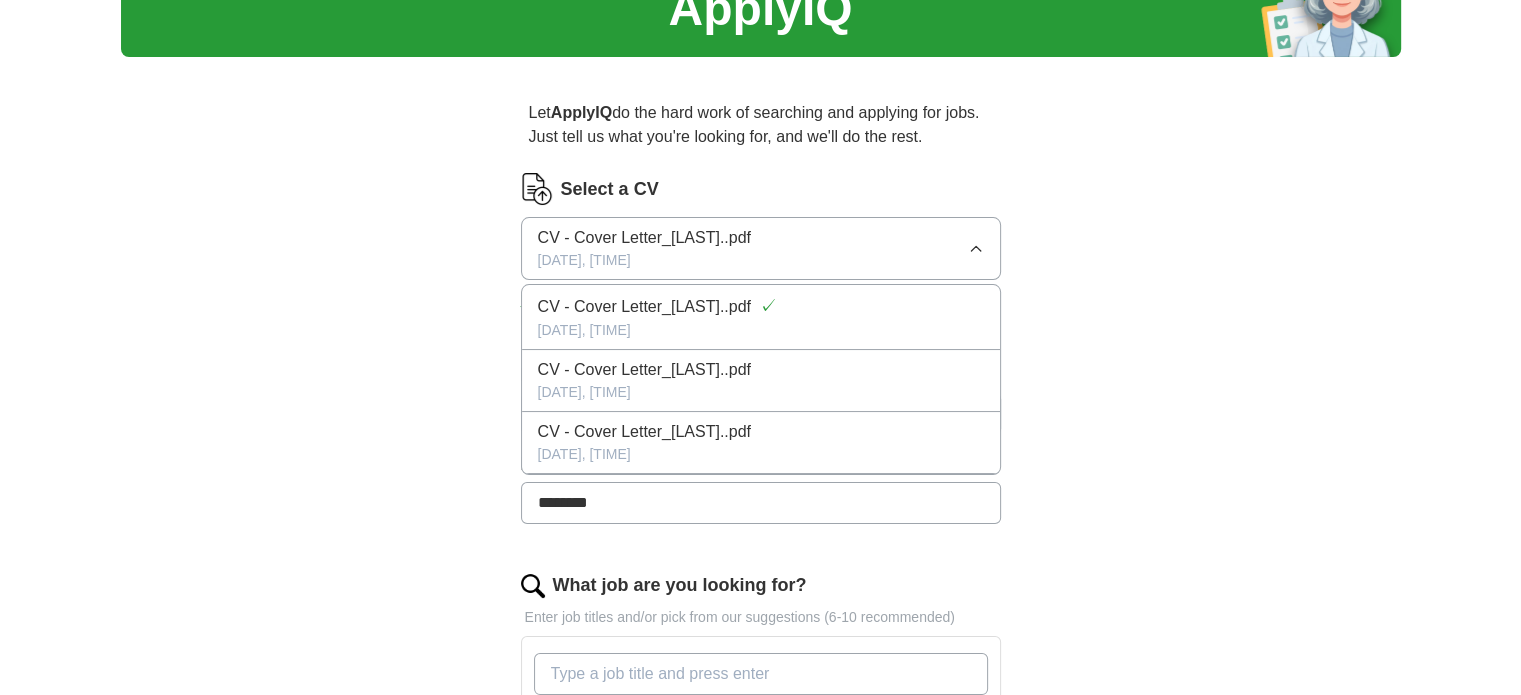 click on "Let  ApplyIQ  do the hard work of searching and applying for jobs. Just tell us what you're looking for, and we'll do the rest. Select a CV CV - Cover Letter_Justice Ofokansi..pdf 22/03/2025, 18:13 CV - Cover Letter_Justice Ofokansi..pdf ✓ 22/03/2025, 18:13 CV - Cover Letter_Justice Ofokansi..pdf 22/03/2025, 18:12 CV - Cover Letter_Justice Ofokansi..pdf 19/03/2025, 08:13 Upload a different  CV By uploading your  CV  you agree to our   T&Cs   and   Privacy Notice . First Name ******* Last Name ******** What job are you looking for? Enter job titles and/or pick from our suggestions (6-10 recommended) Data Analyst ✓ × Junior Data Analyst ✓ × Business Intelligence Analyst ✓ × Data Analytics Consultant ✓ × Data Visualization Specialist ✓ × Data Quality Analyst ✓ × Data Insights Analyst ✓ × Revenue Analyst ✓ × Reward Analyst ✓ × SQL Data Analyst ✓ × Headteacher + Data Visualisation Specialist ✓ × Select all Where do you want to work? Rugby × 10 mile radius At least  £ 27k   £ k" at bounding box center (761, 872) 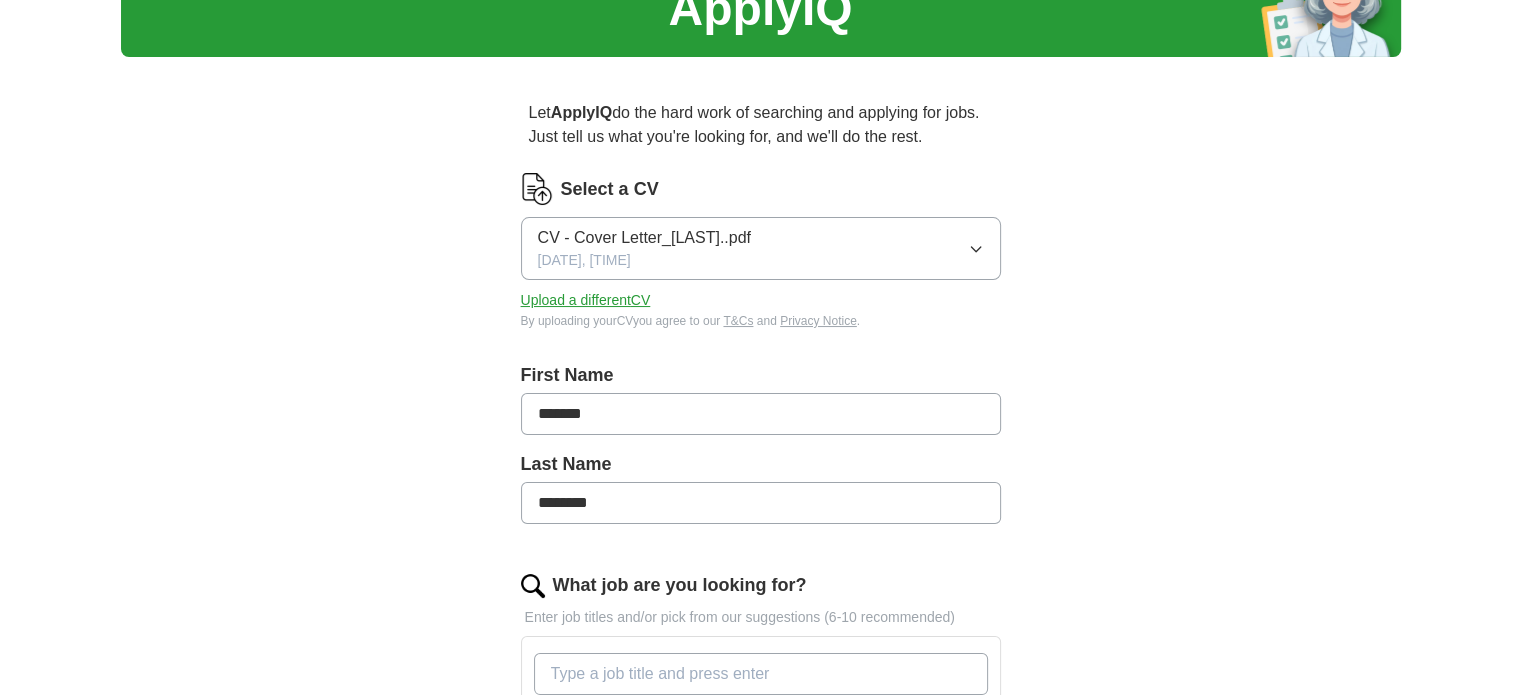 click on "Upload a different  CV" at bounding box center [586, 300] 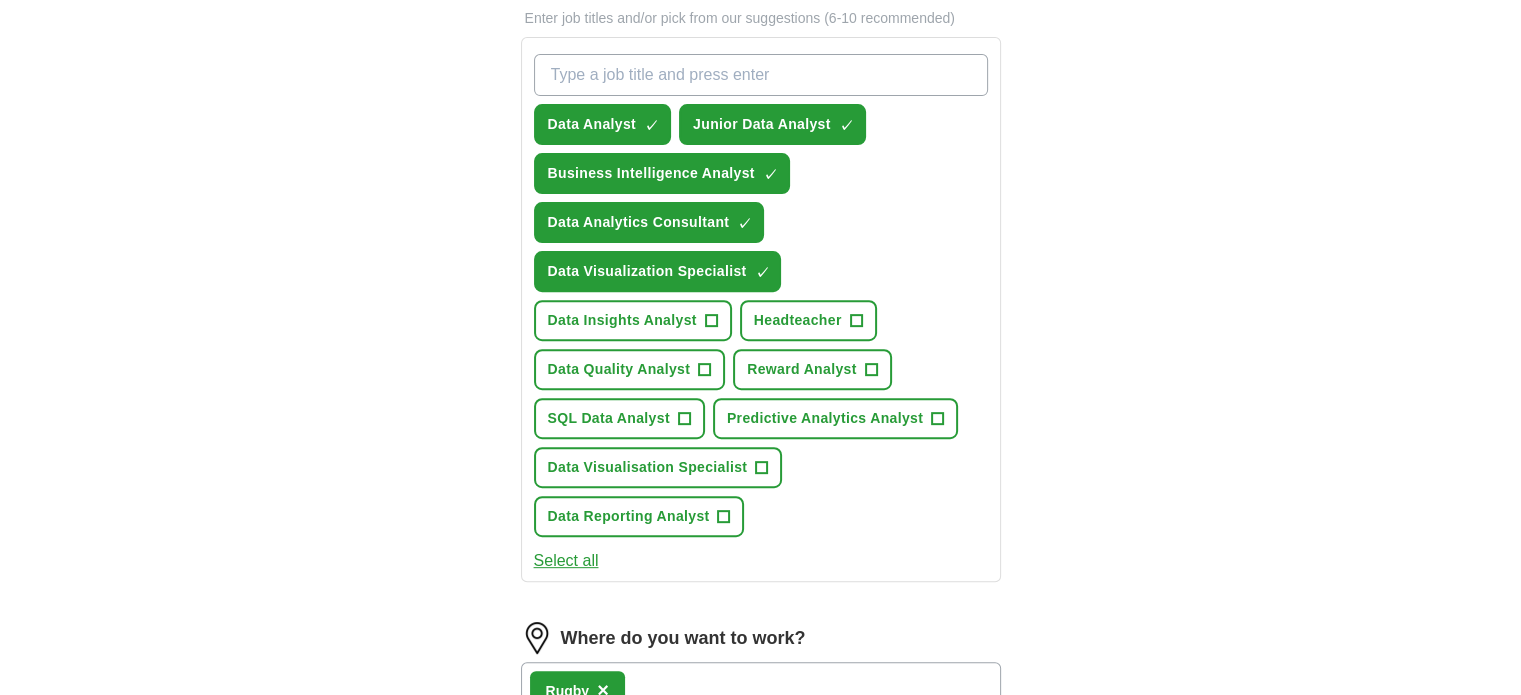 scroll, scrollTop: 700, scrollLeft: 0, axis: vertical 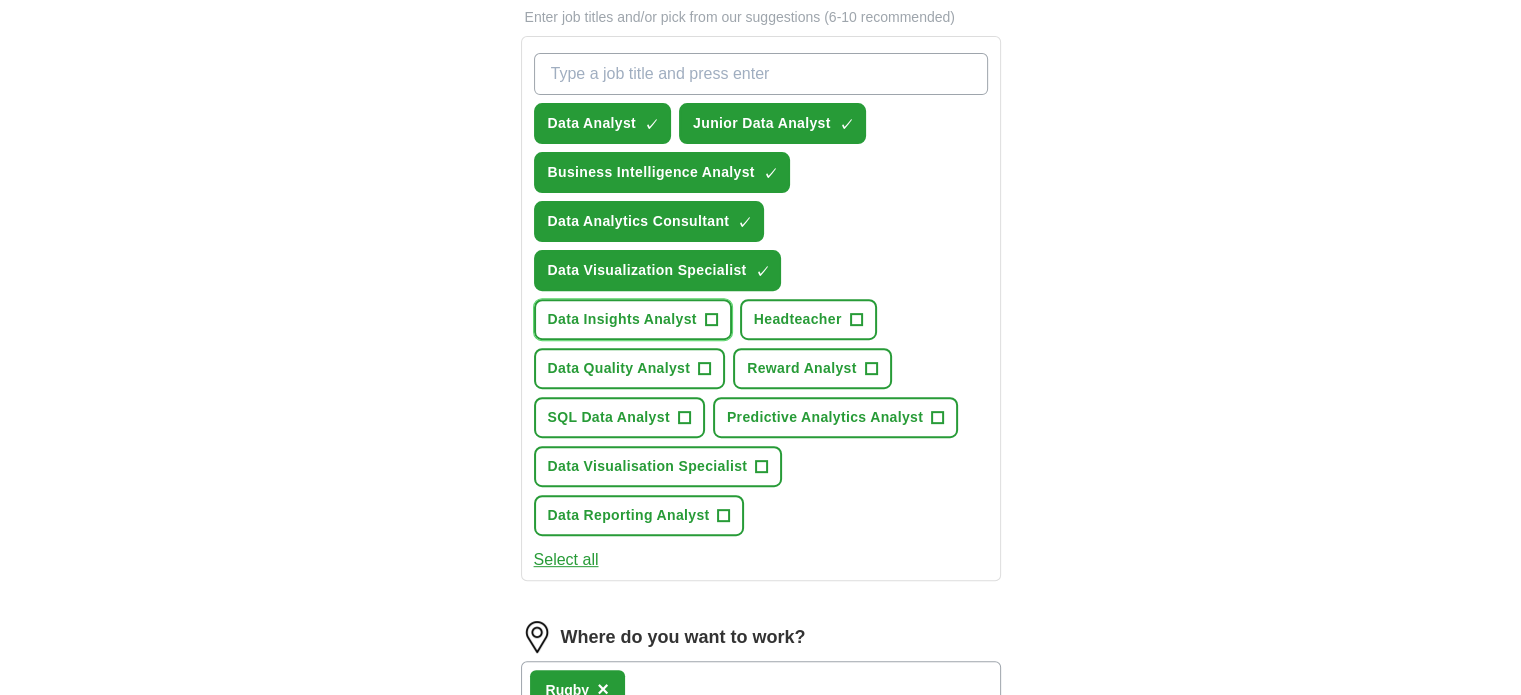 click on "+" at bounding box center (711, 319) 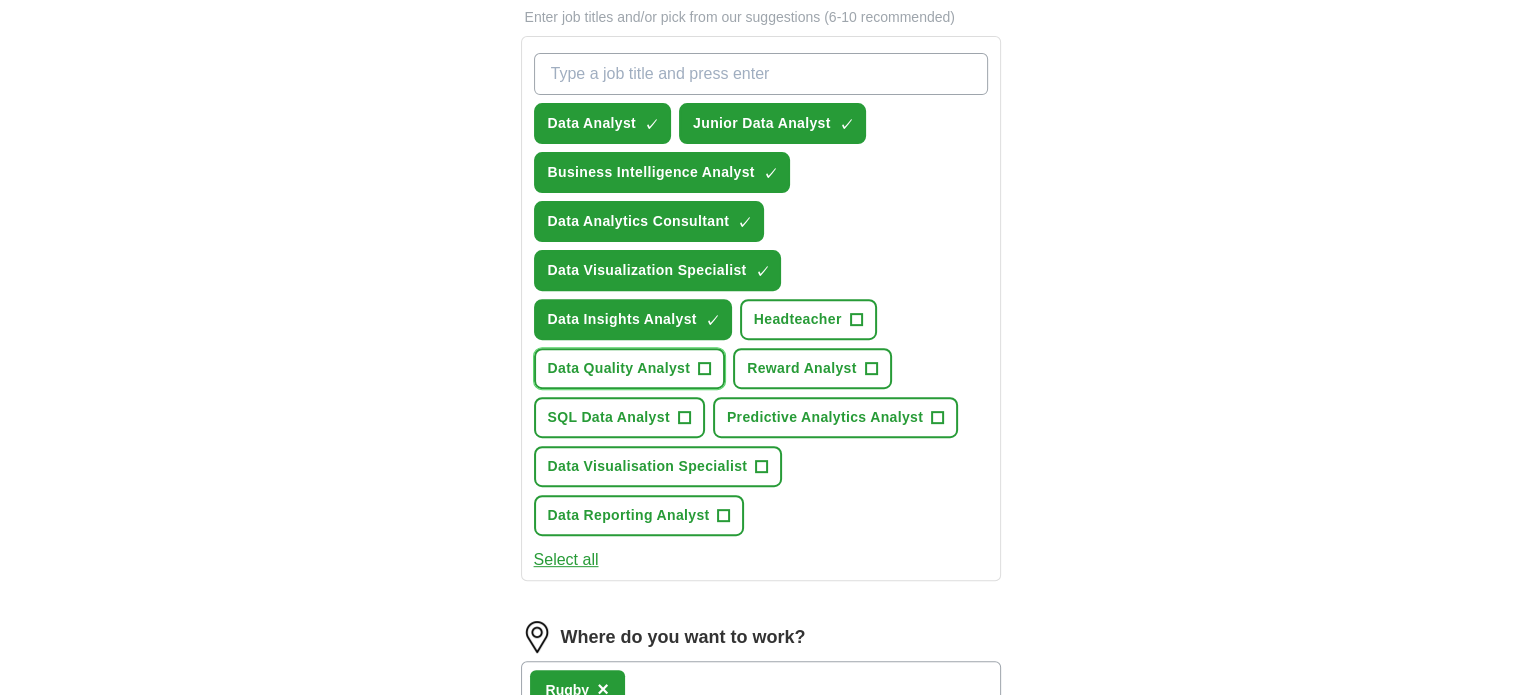 click on "+" at bounding box center (705, 369) 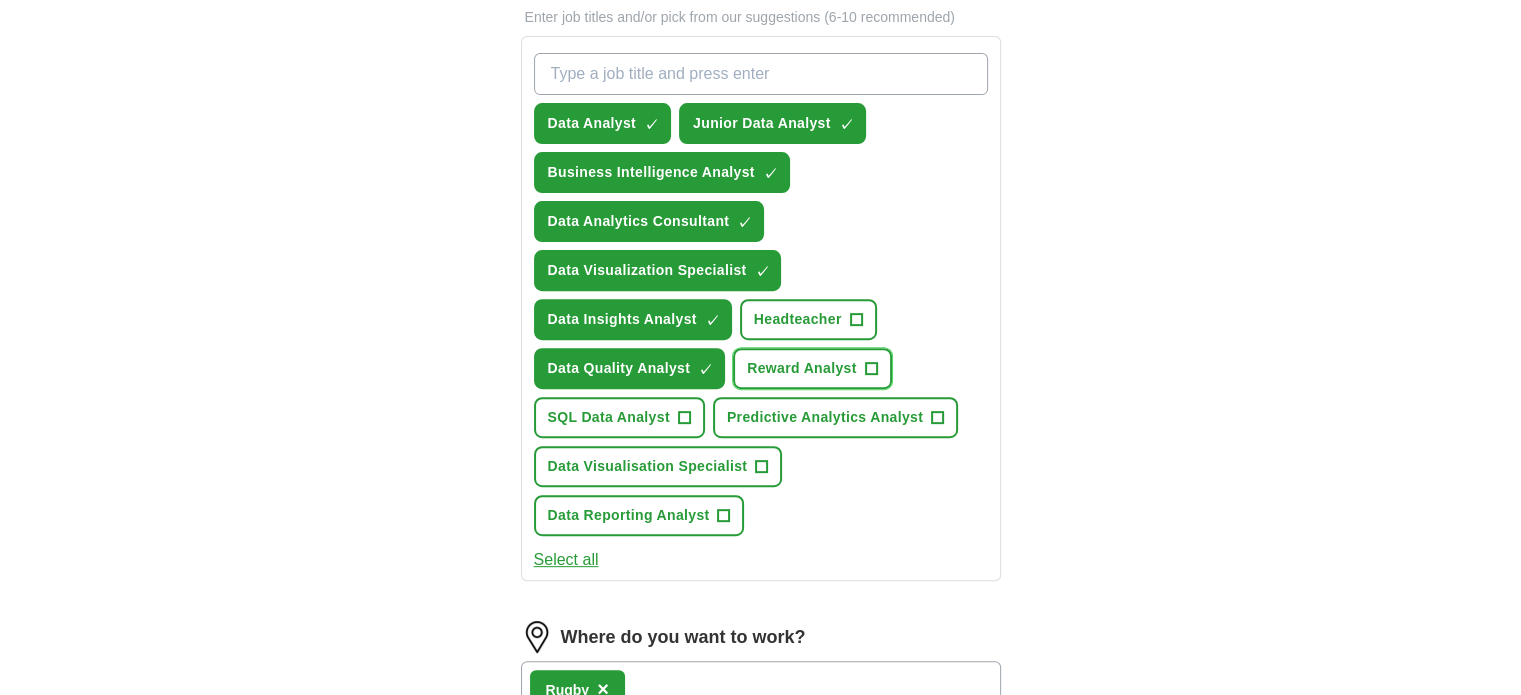 click on "Reward Analyst +" at bounding box center (812, 368) 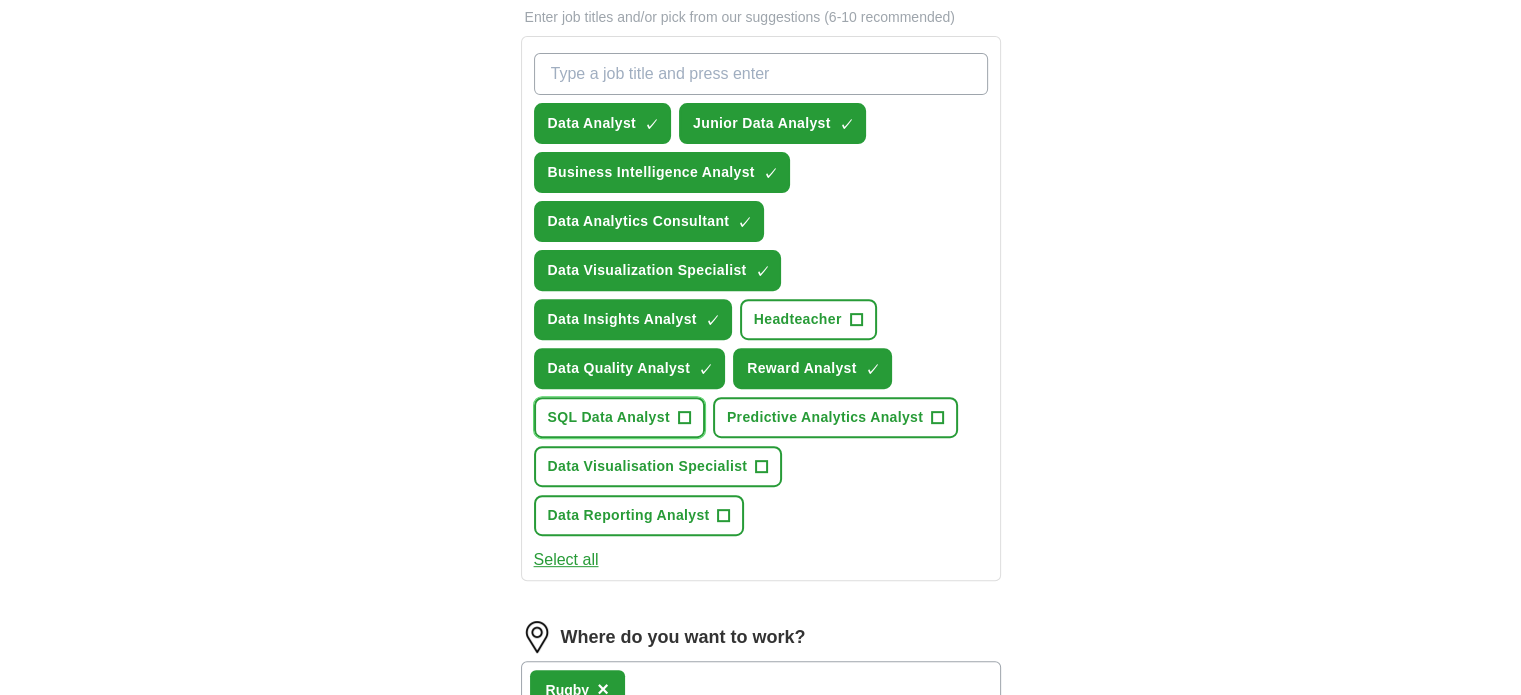 click on "+" at bounding box center [684, 418] 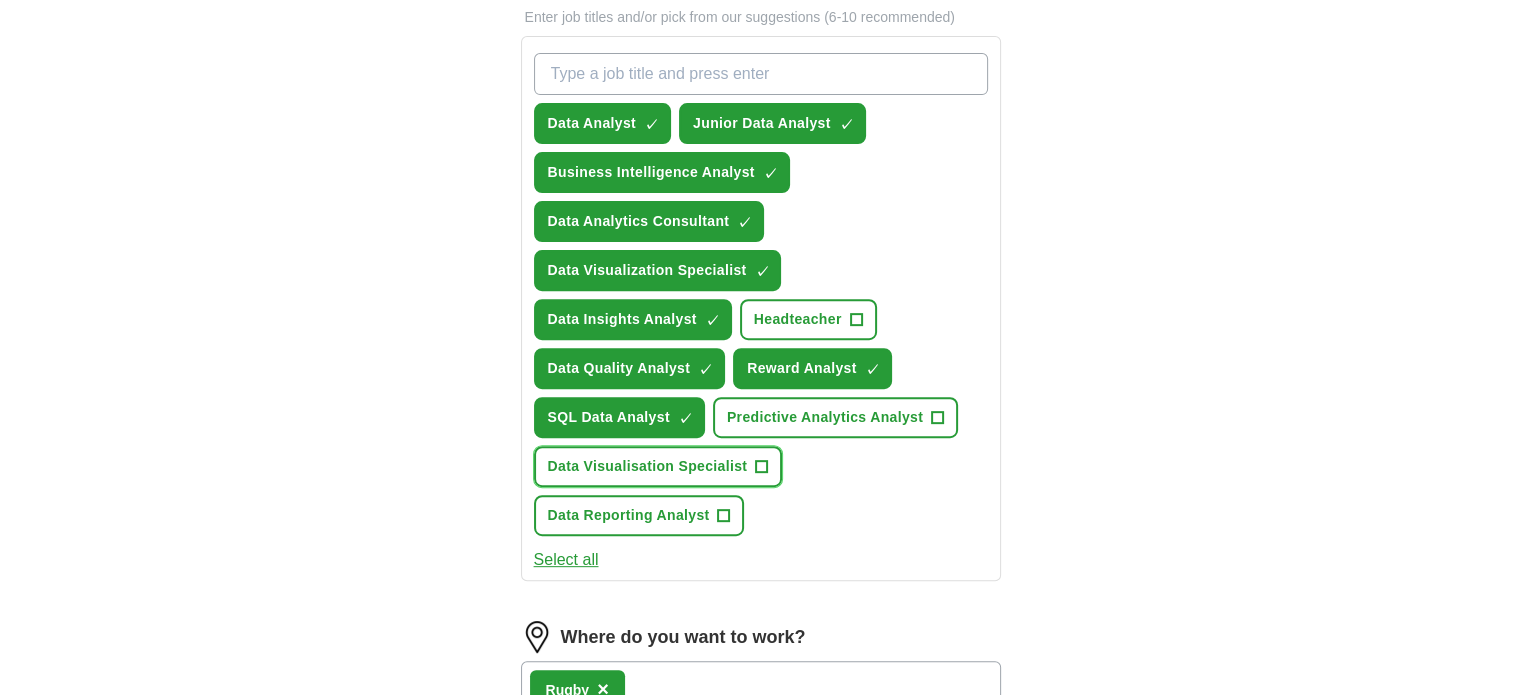 click on "Data Visualisation Specialist +" at bounding box center (658, 466) 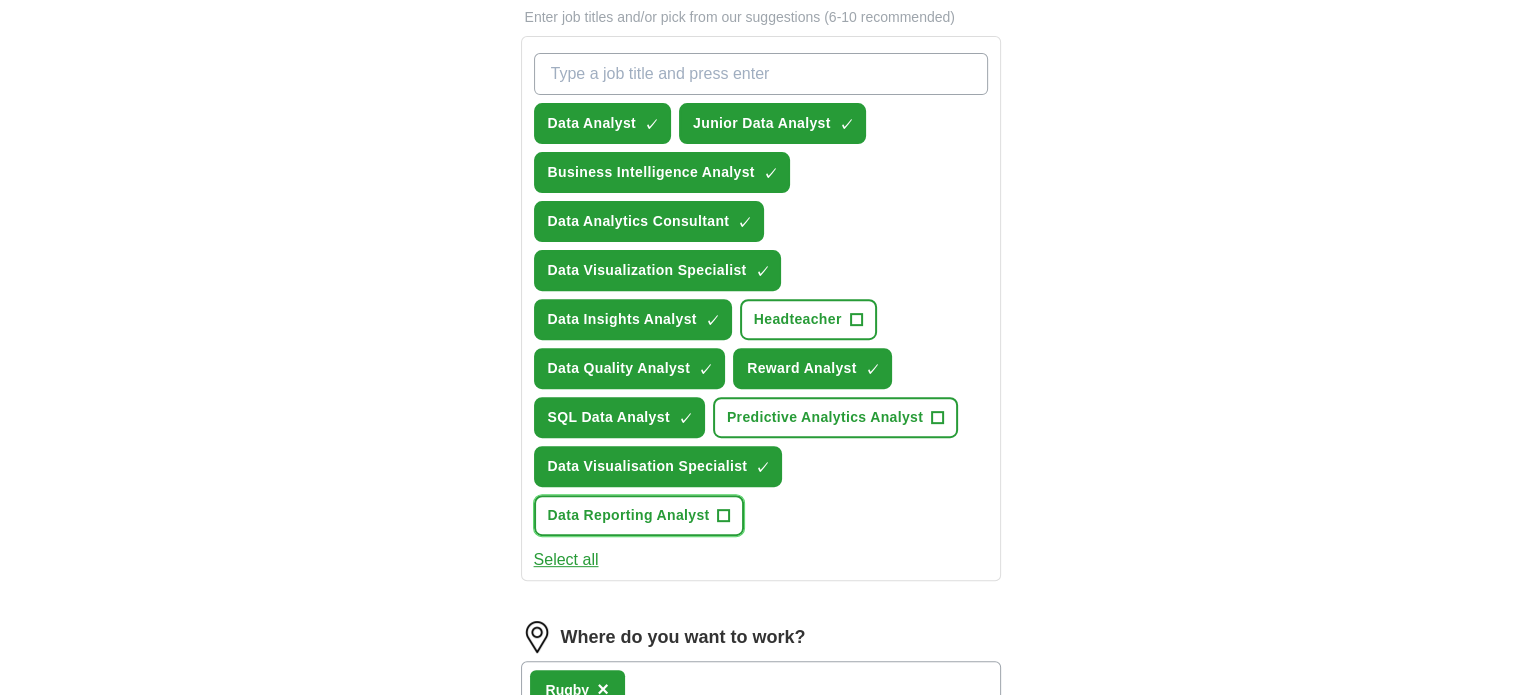 click on "Data Reporting Analyst +" at bounding box center [639, 515] 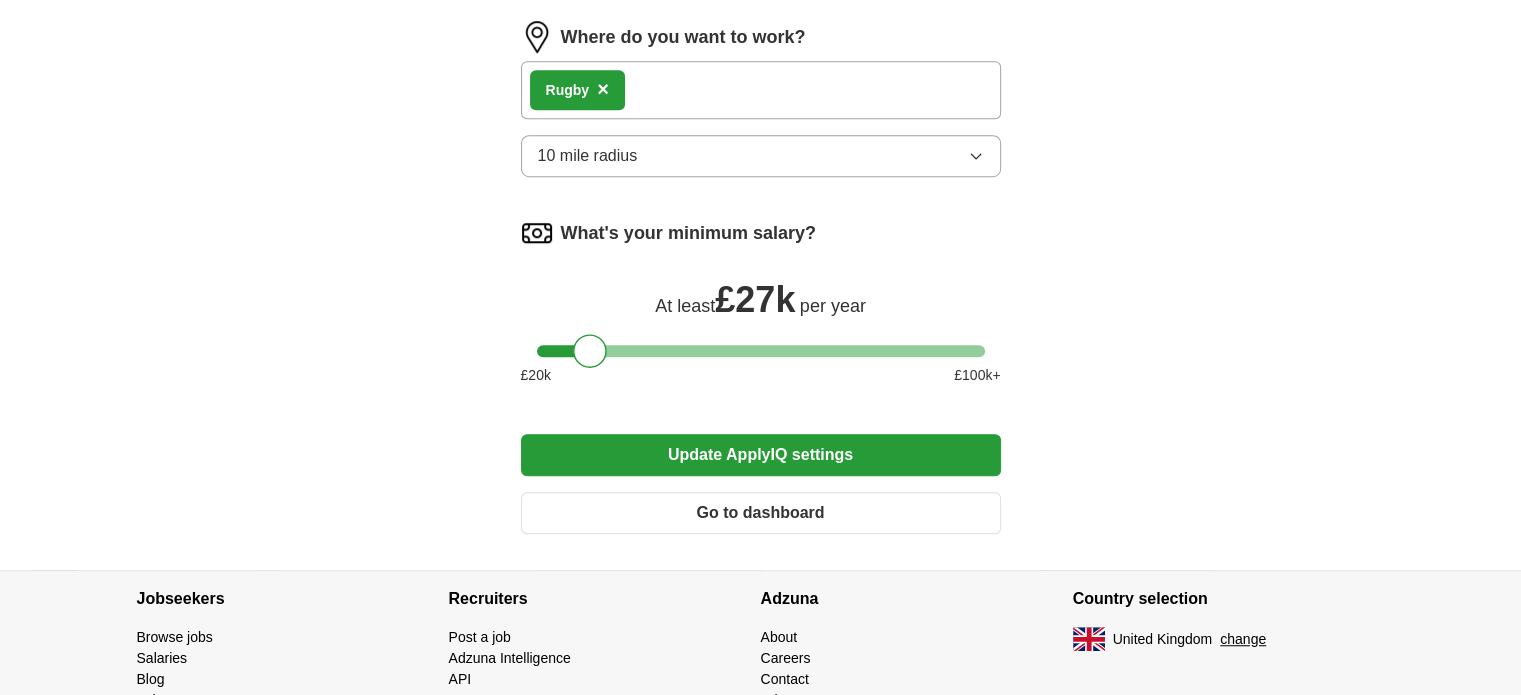 click on "Update ApplyIQ settings" at bounding box center (761, 455) 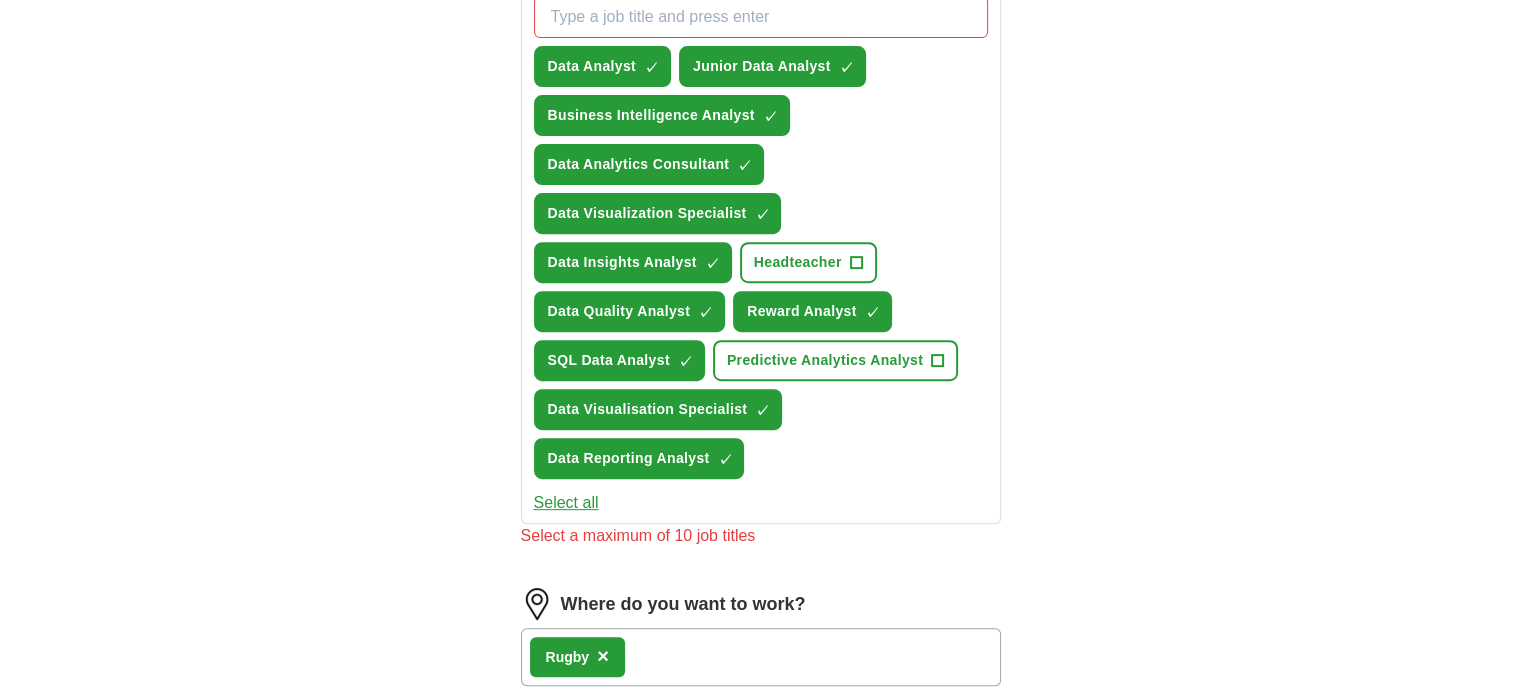 scroll, scrollTop: 724, scrollLeft: 0, axis: vertical 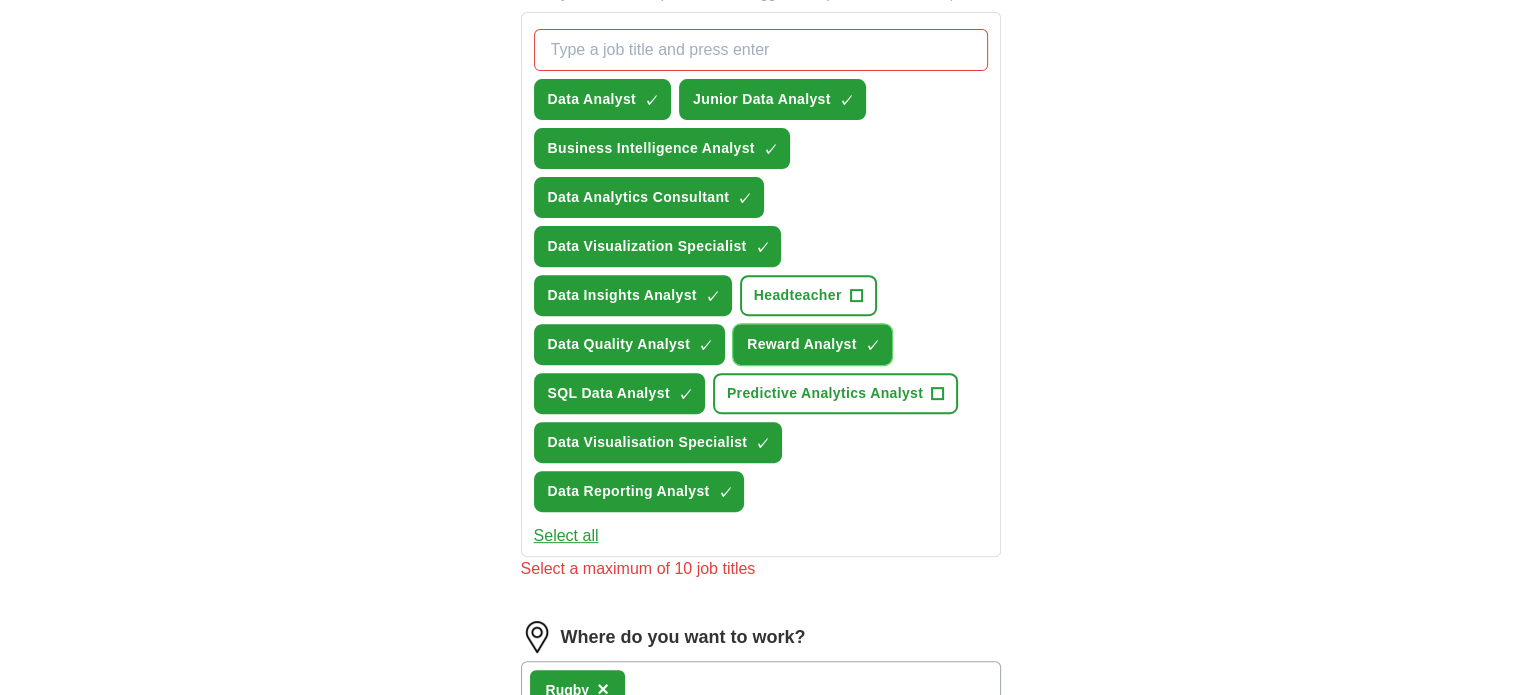 click on "×" at bounding box center (0, 0) 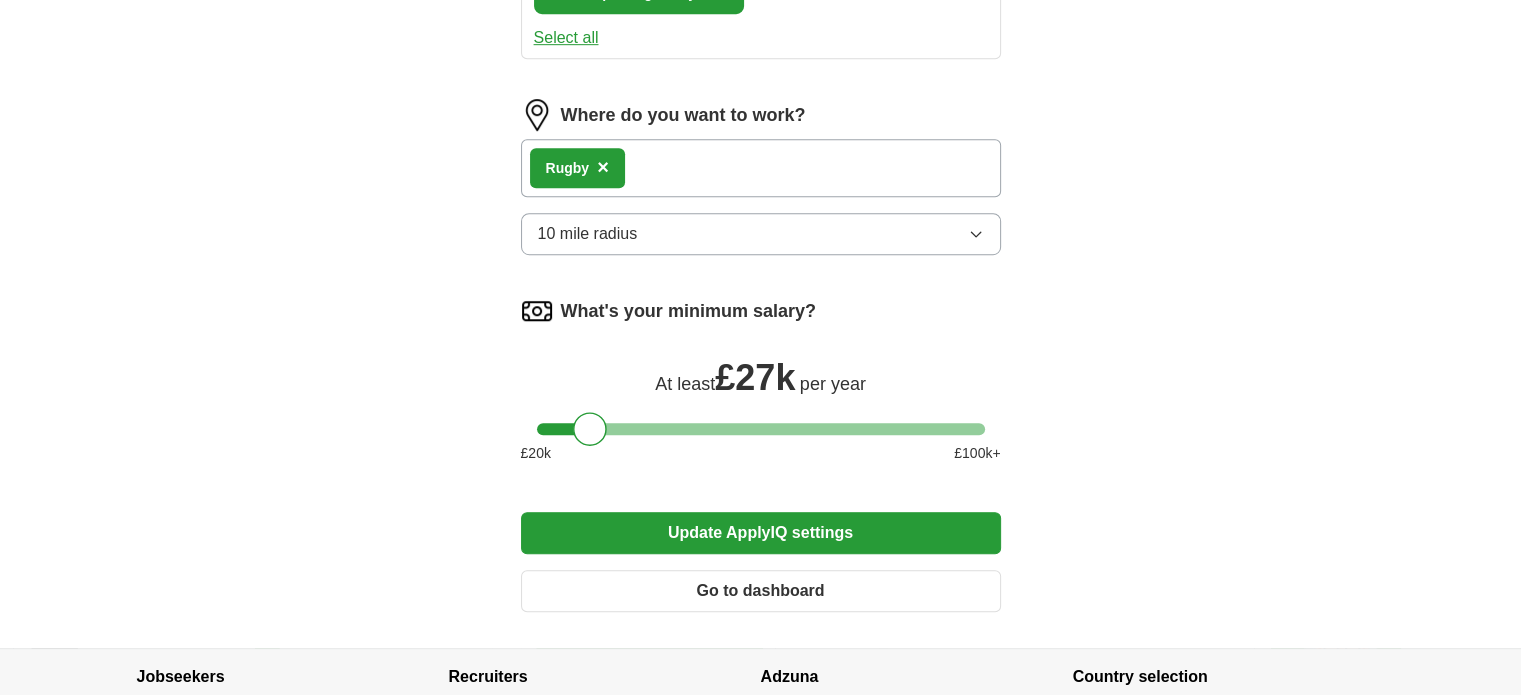 scroll, scrollTop: 1224, scrollLeft: 0, axis: vertical 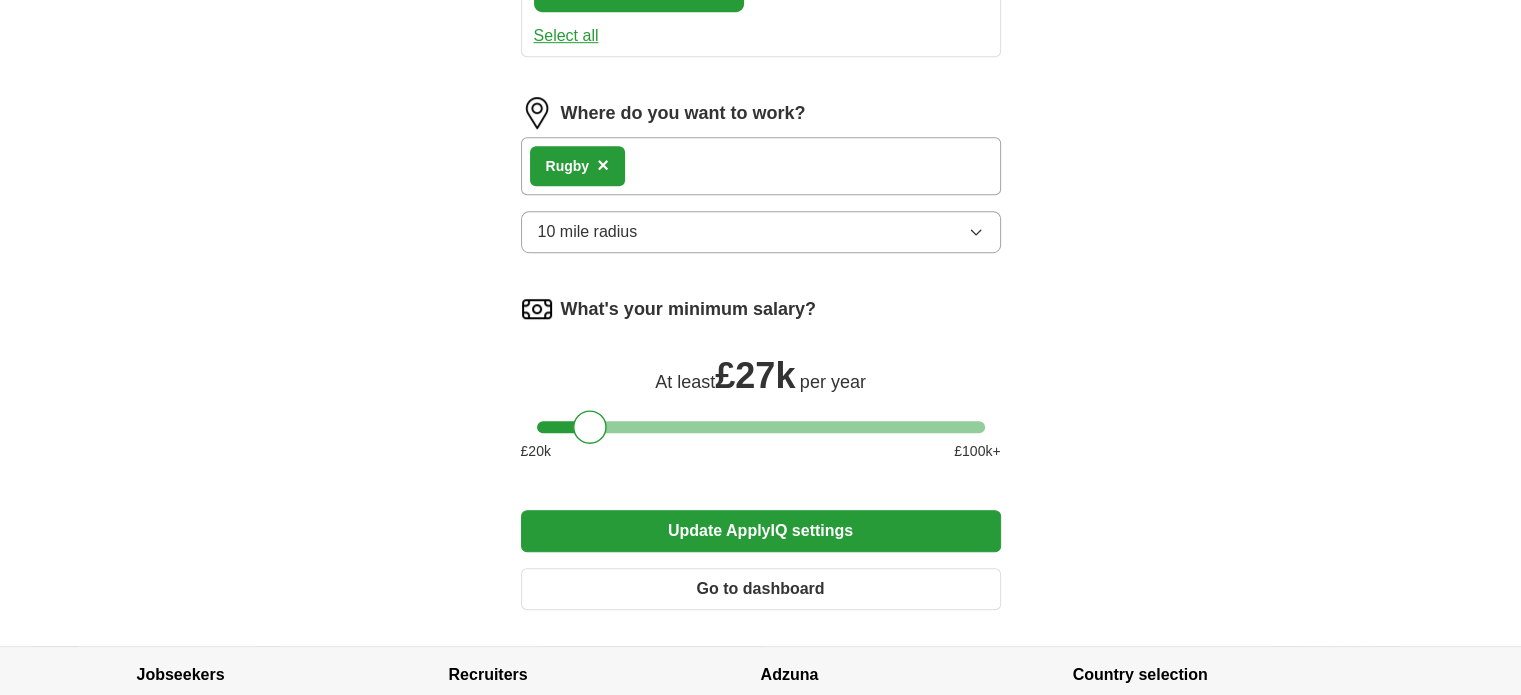 click on "Update ApplyIQ settings" at bounding box center (761, 531) 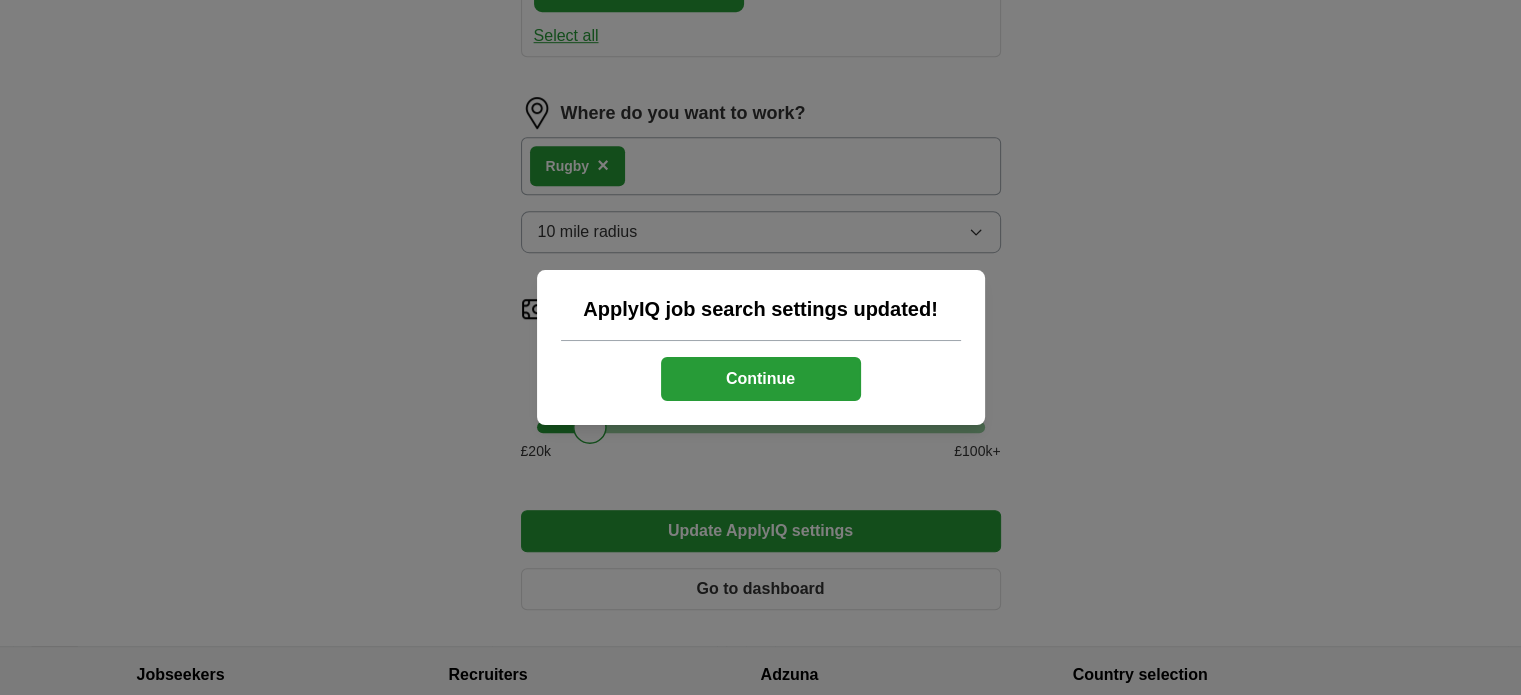 click on "Continue" at bounding box center (761, 379) 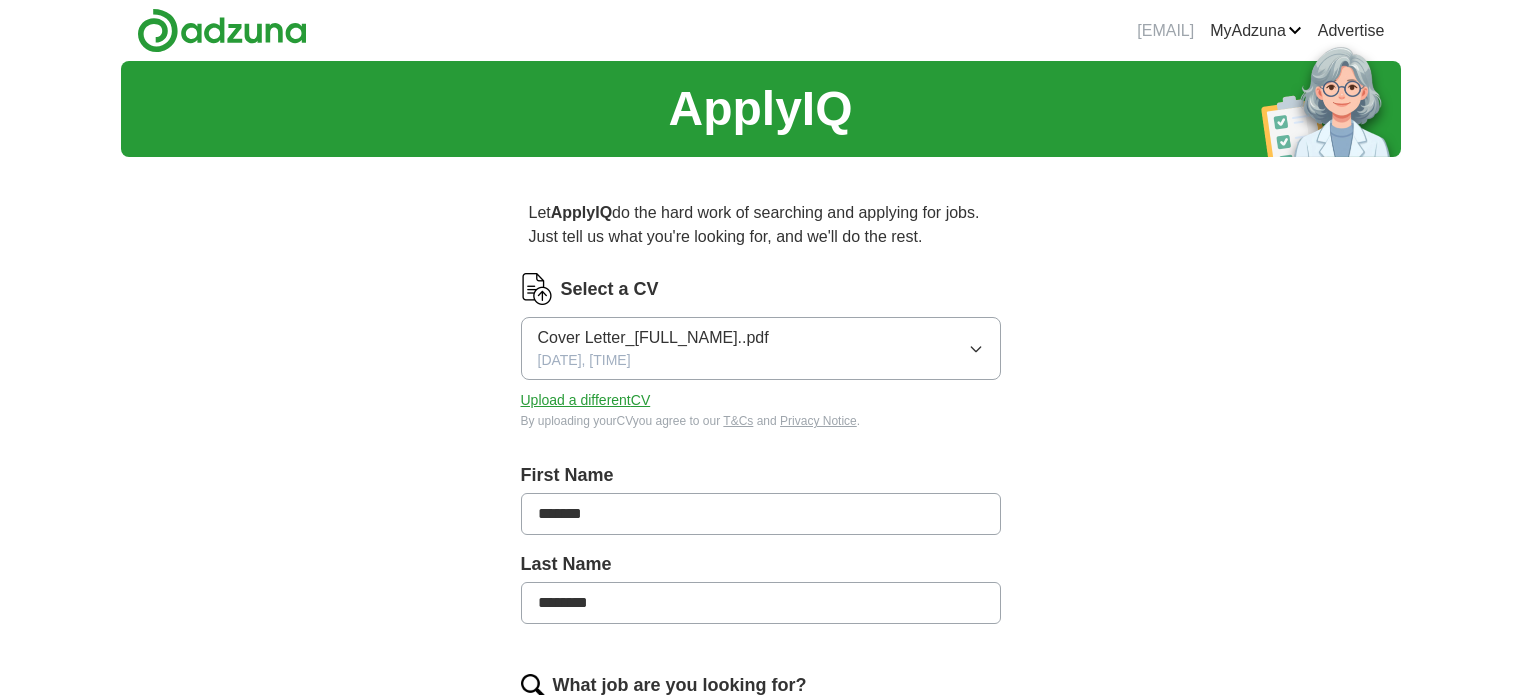 scroll, scrollTop: 0, scrollLeft: 0, axis: both 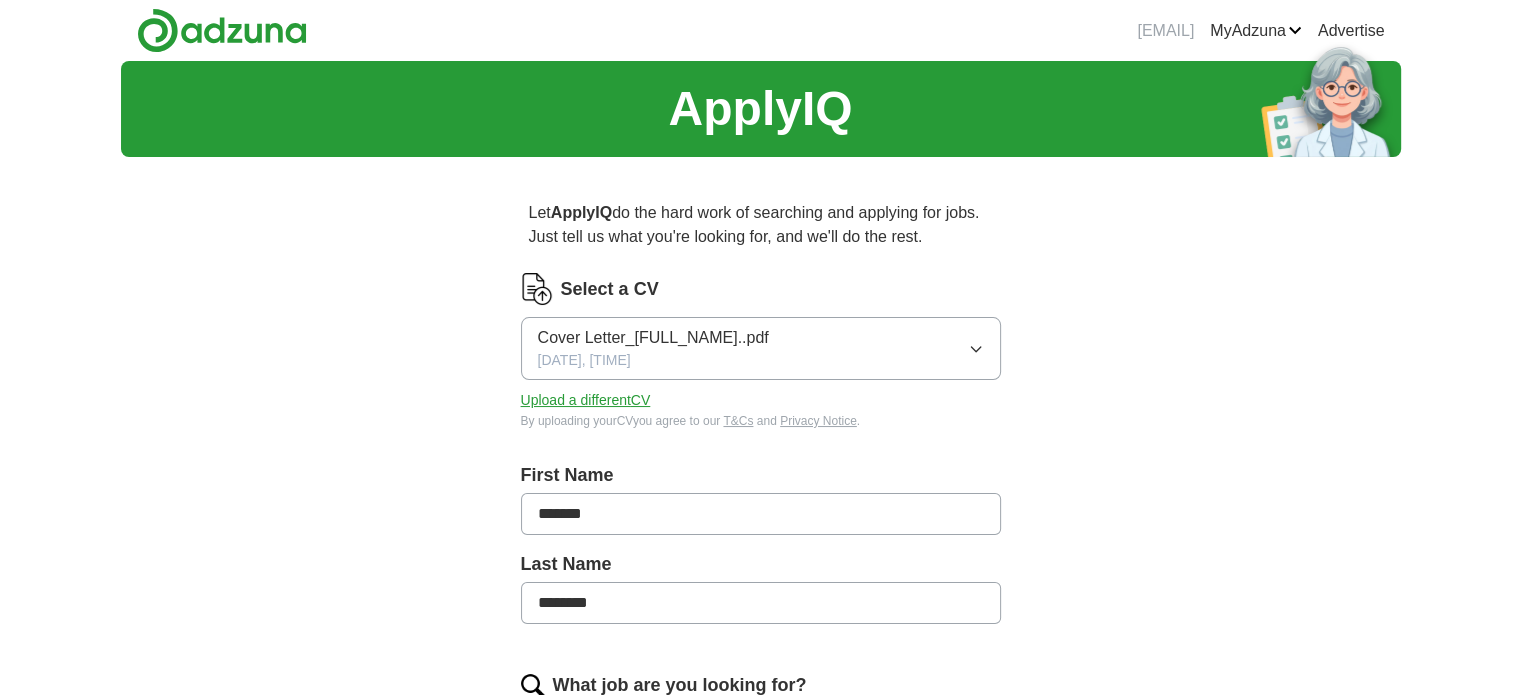 click on "Upload a different  CV" at bounding box center [586, 400] 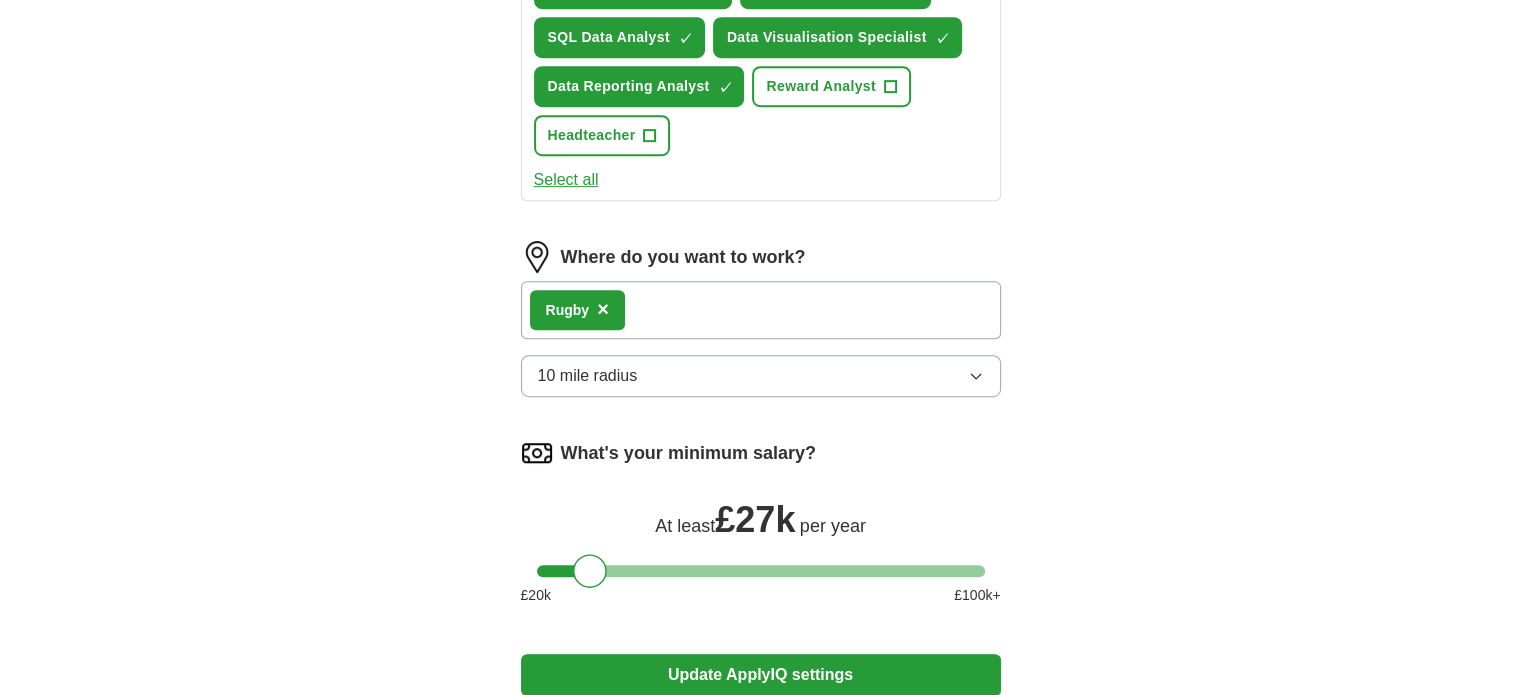 scroll, scrollTop: 1300, scrollLeft: 0, axis: vertical 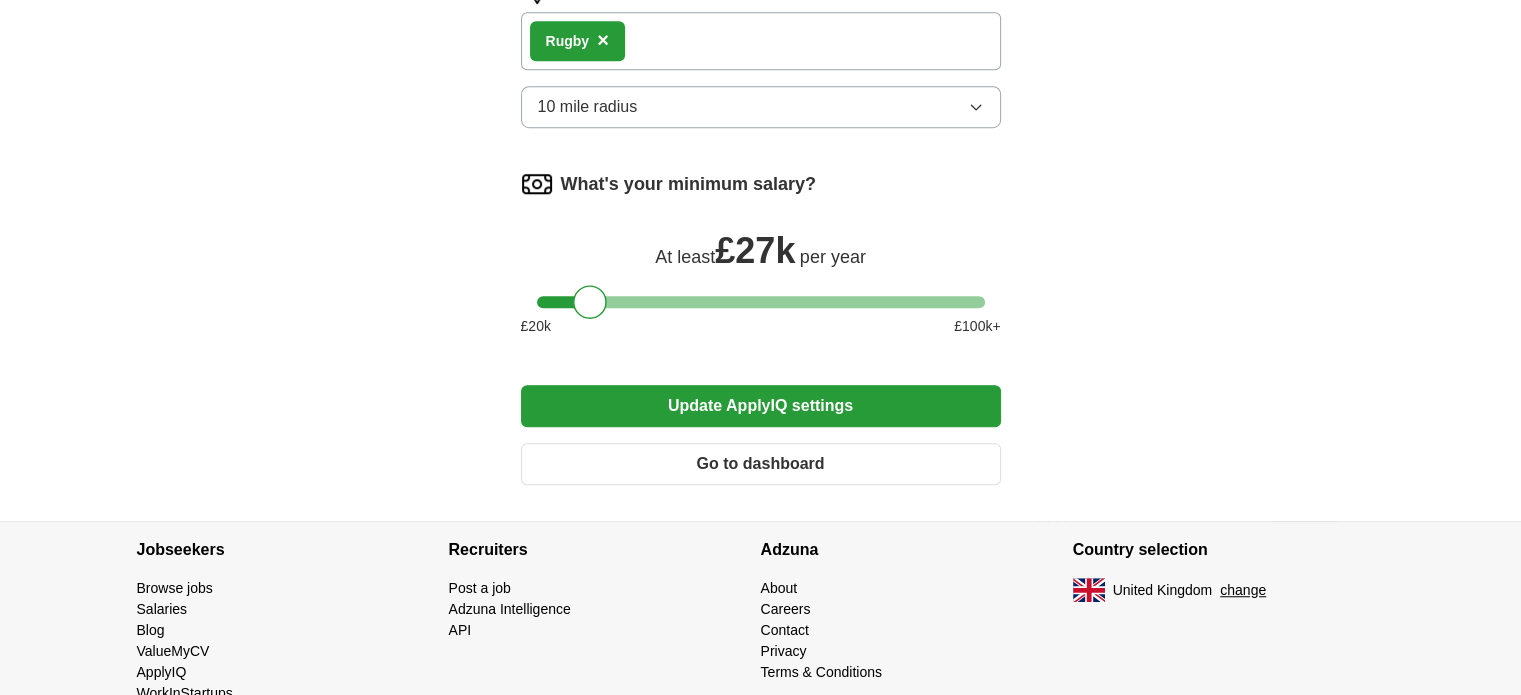 click on "Update ApplyIQ settings" at bounding box center (761, 406) 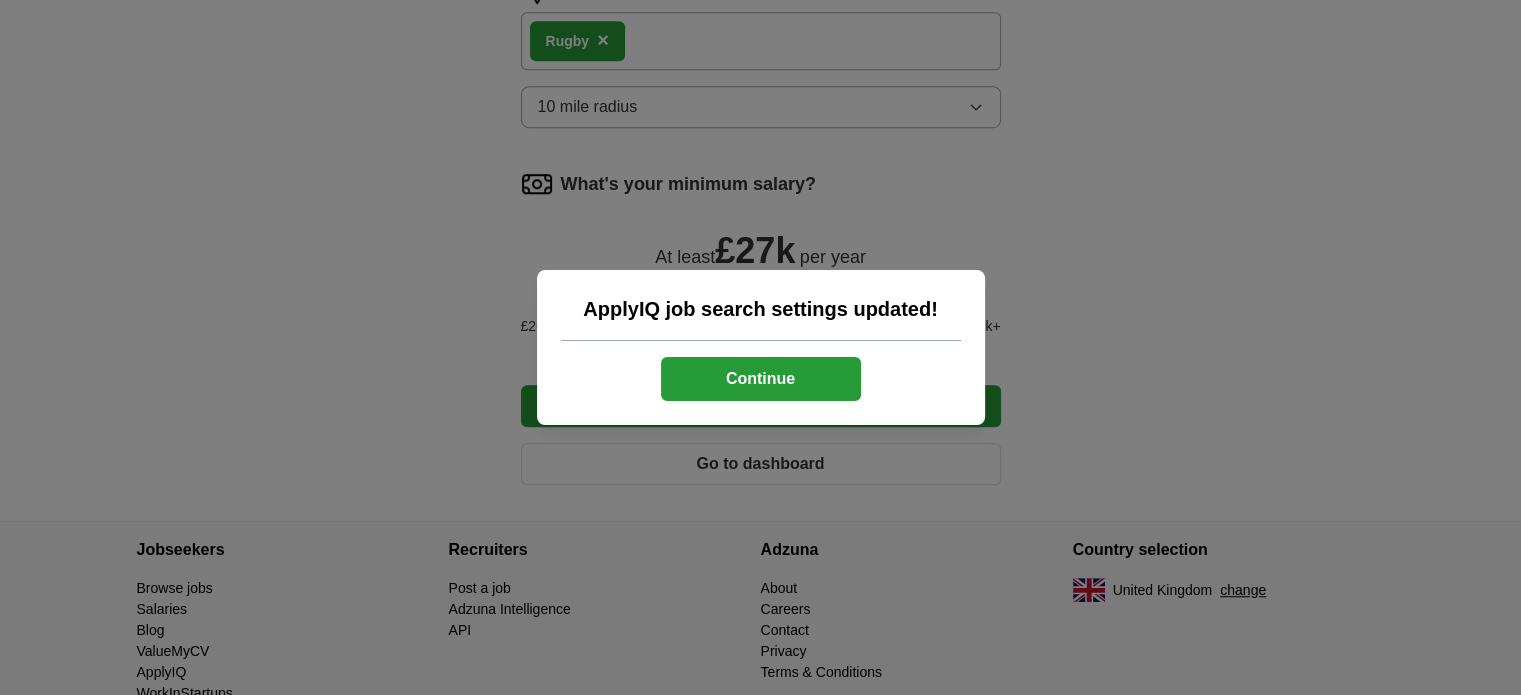 click on "Continue" at bounding box center (761, 379) 